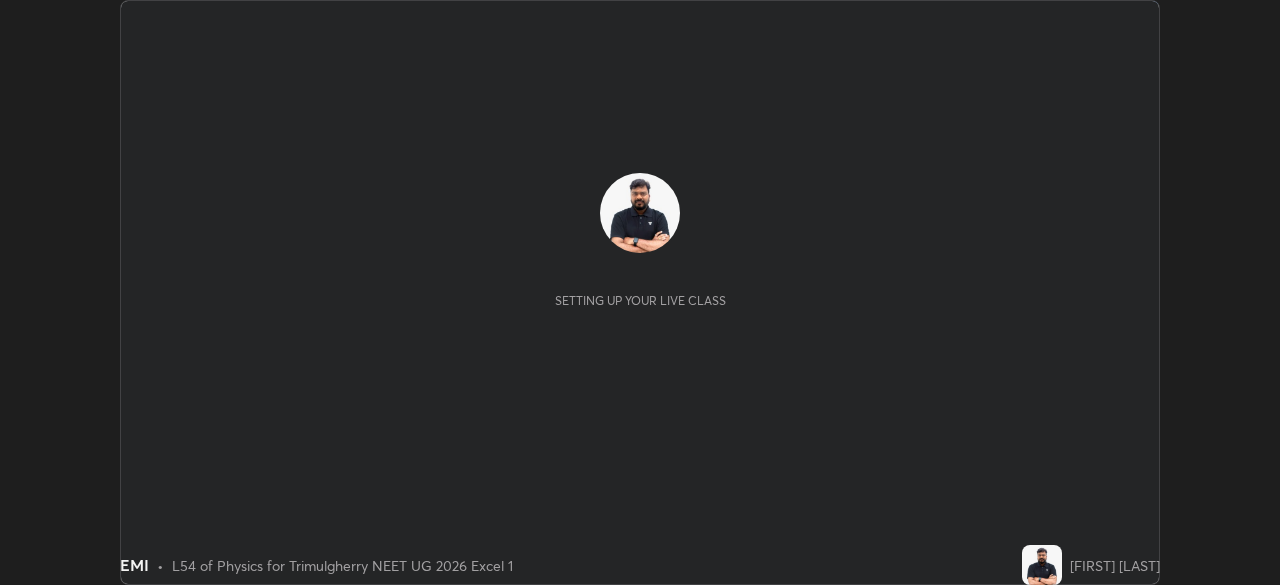 scroll, scrollTop: 0, scrollLeft: 0, axis: both 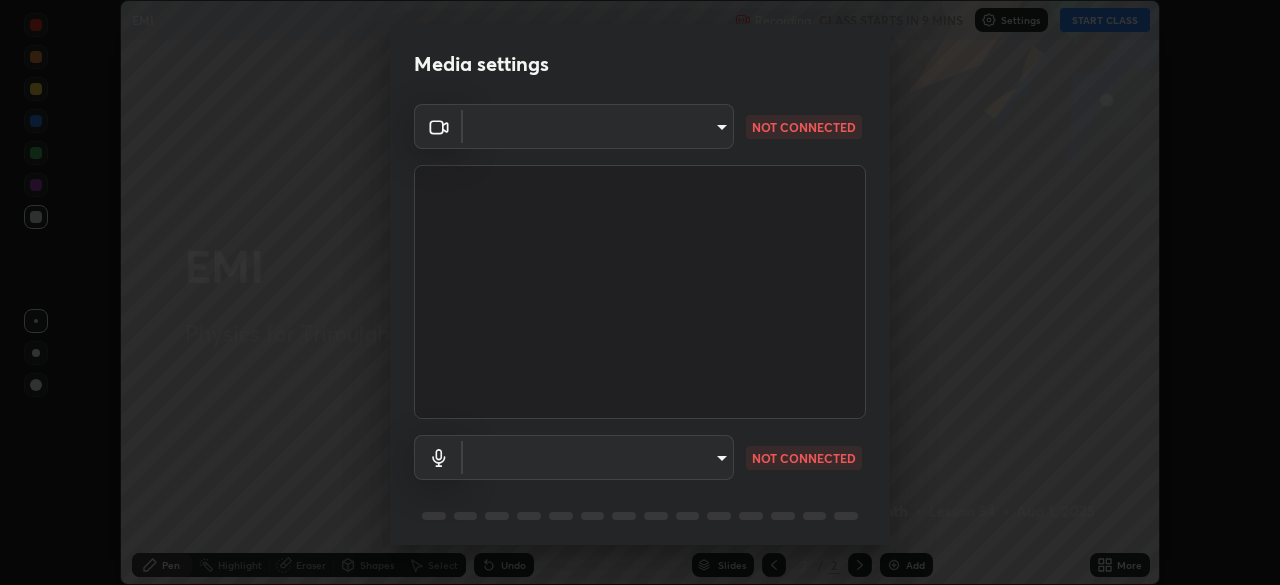 type on "fcf4d0096f443ddc4c8080c08426217f711b91229530393b6898498e20240c5e" 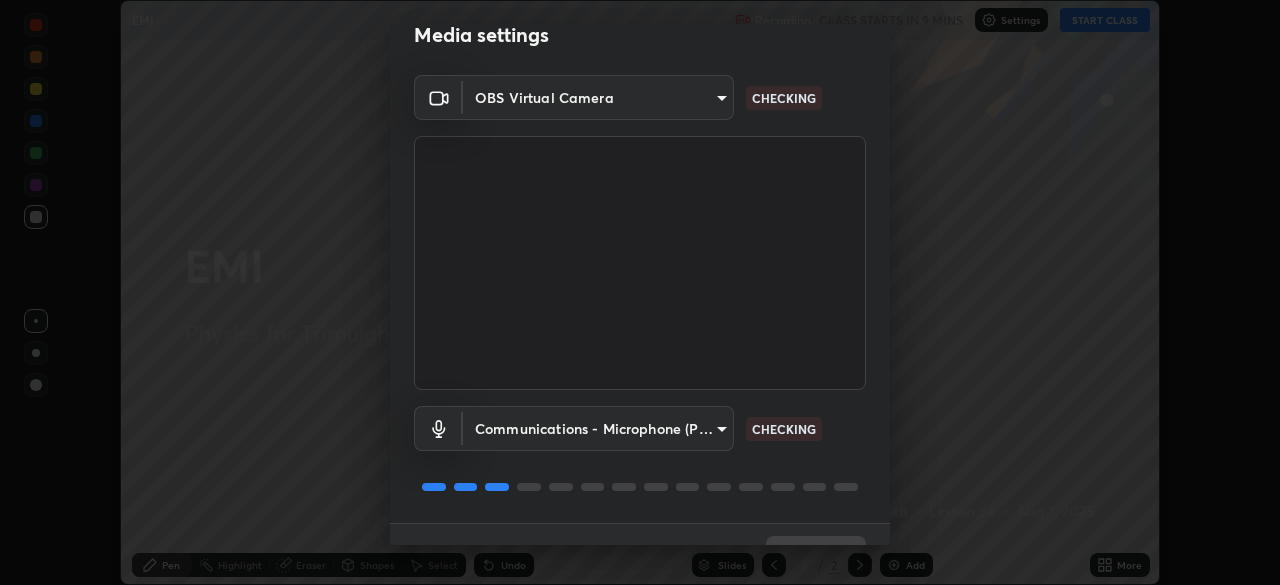 scroll, scrollTop: 71, scrollLeft: 0, axis: vertical 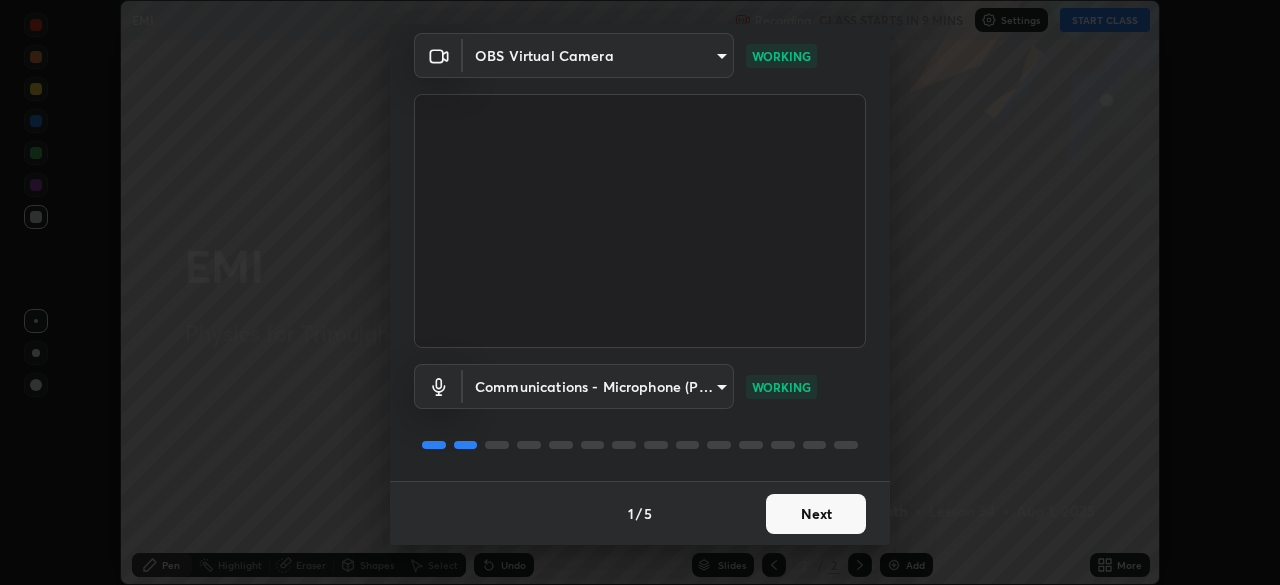 click on "Next" at bounding box center [816, 514] 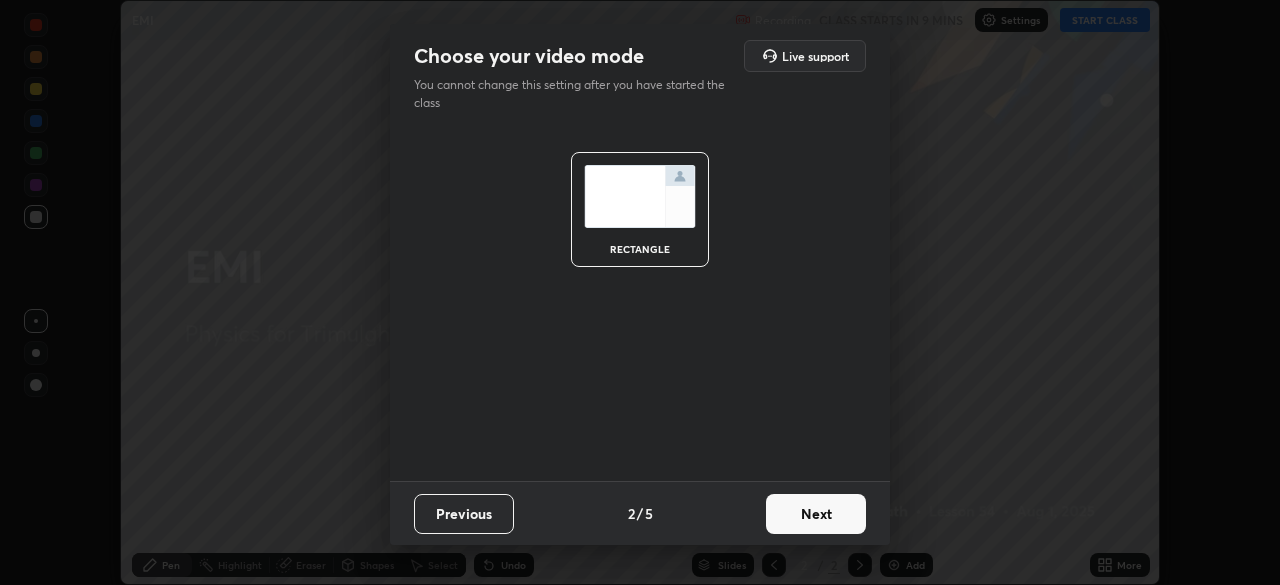 scroll, scrollTop: 0, scrollLeft: 0, axis: both 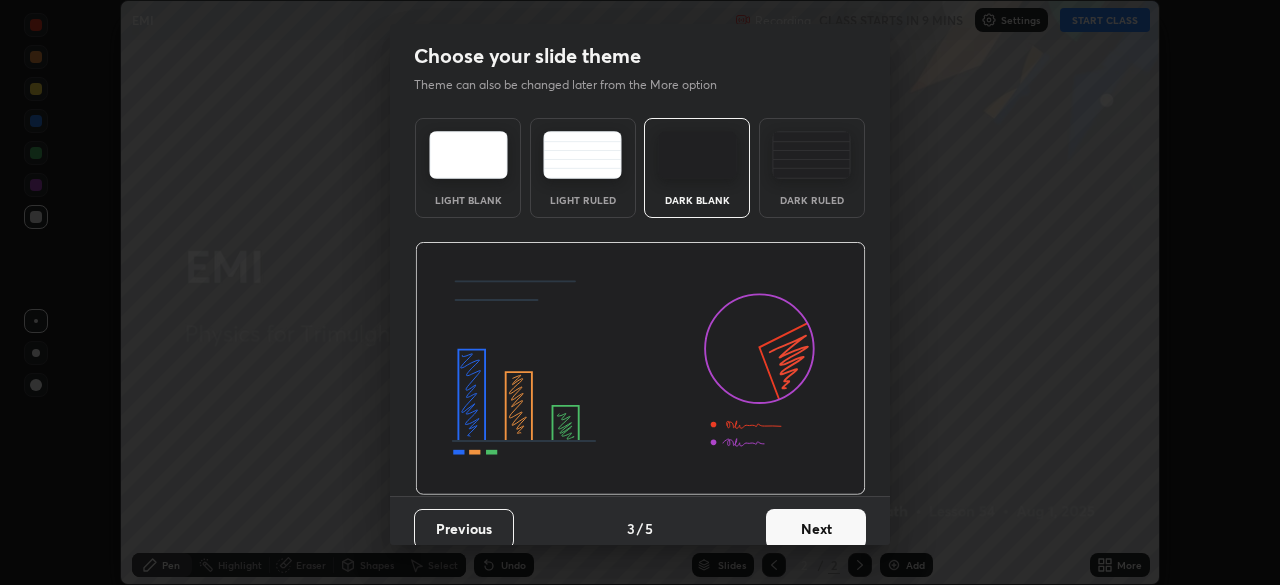 click on "Next" at bounding box center (816, 529) 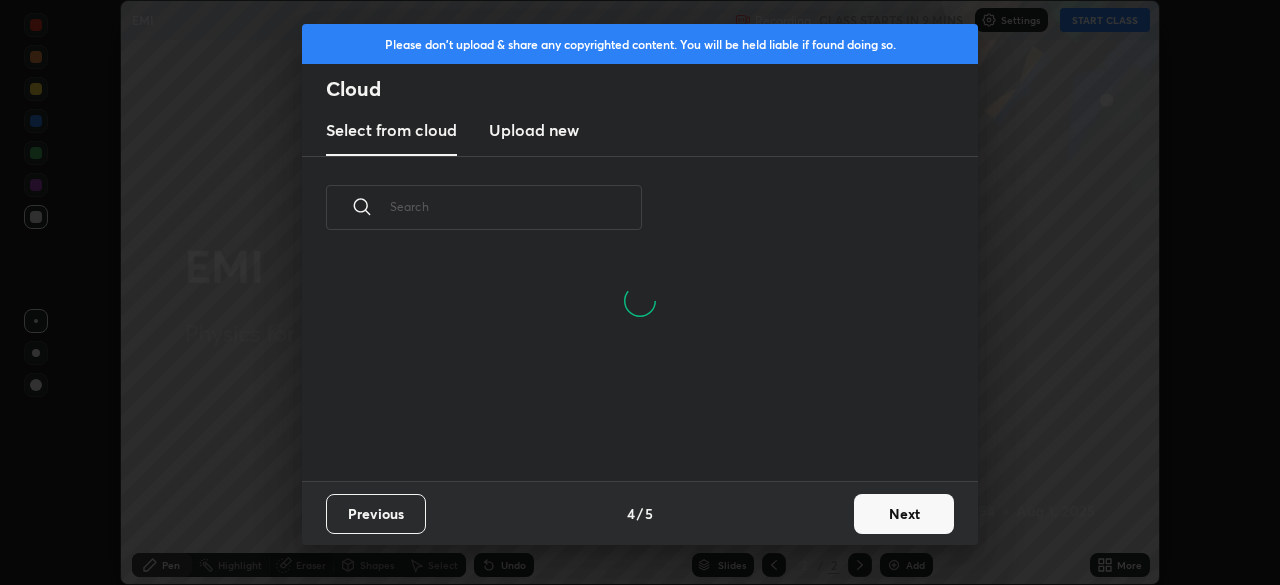 click on "Next" at bounding box center (904, 514) 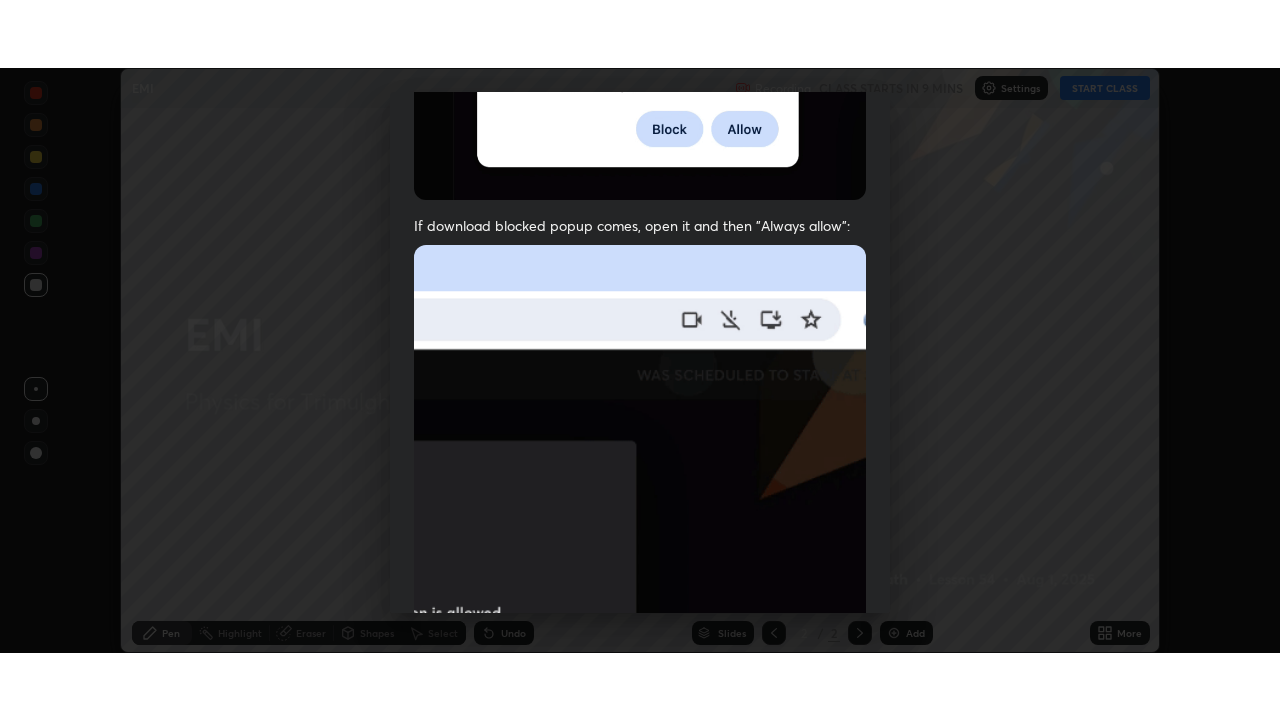 scroll, scrollTop: 479, scrollLeft: 0, axis: vertical 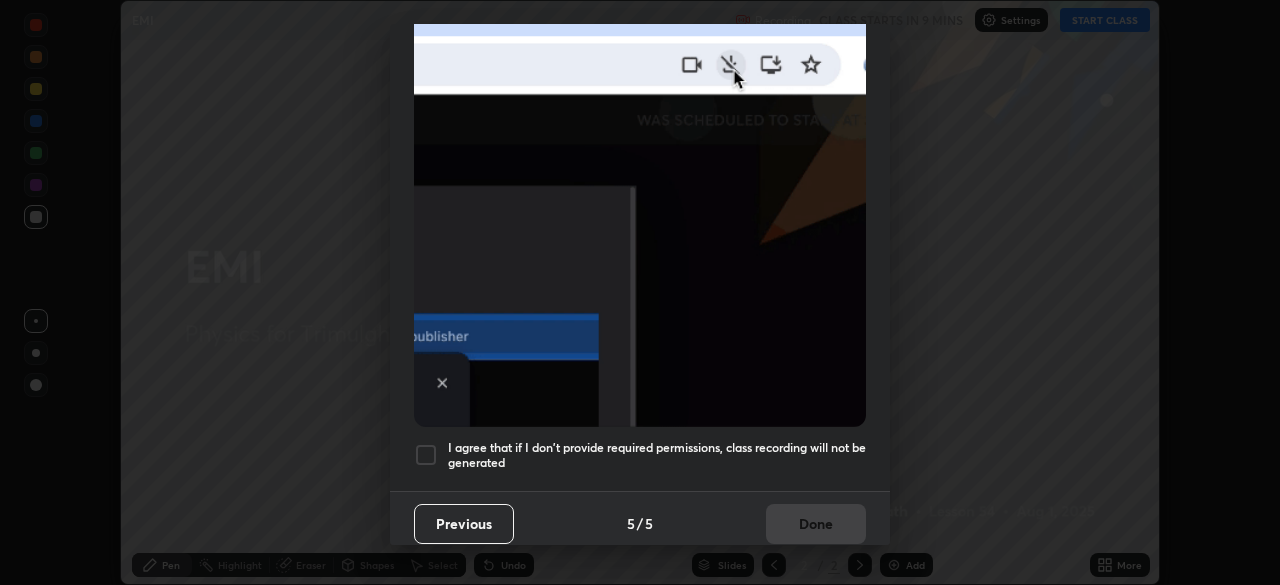 click on "I agree that if I don't provide required permissions, class recording will not be generated" at bounding box center [657, 455] 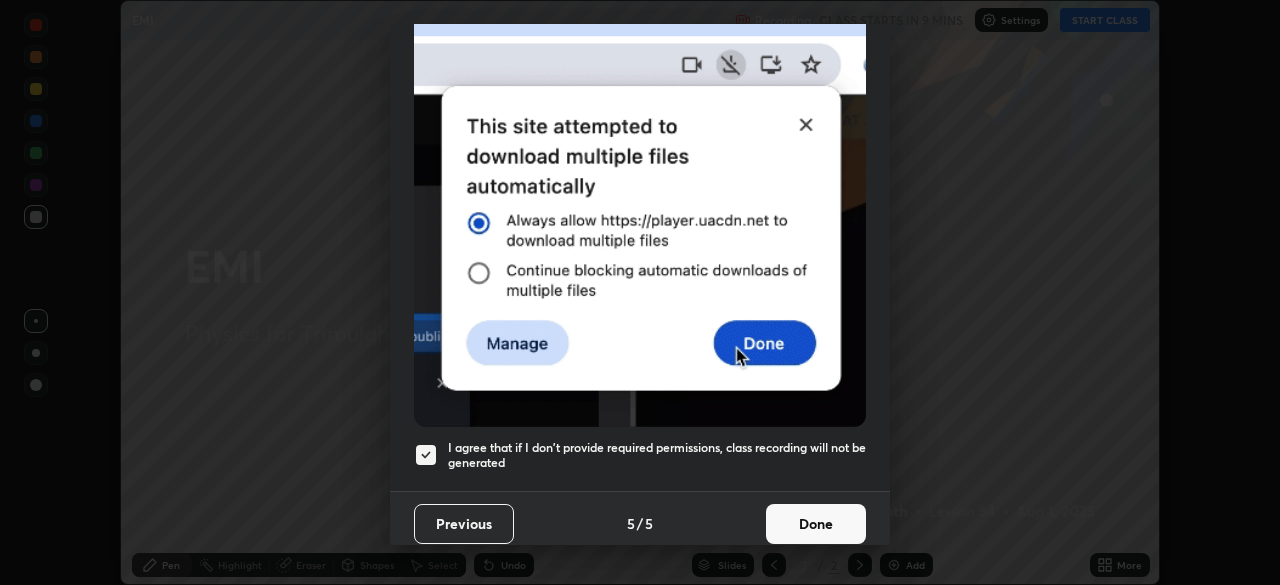 click on "Done" at bounding box center [816, 524] 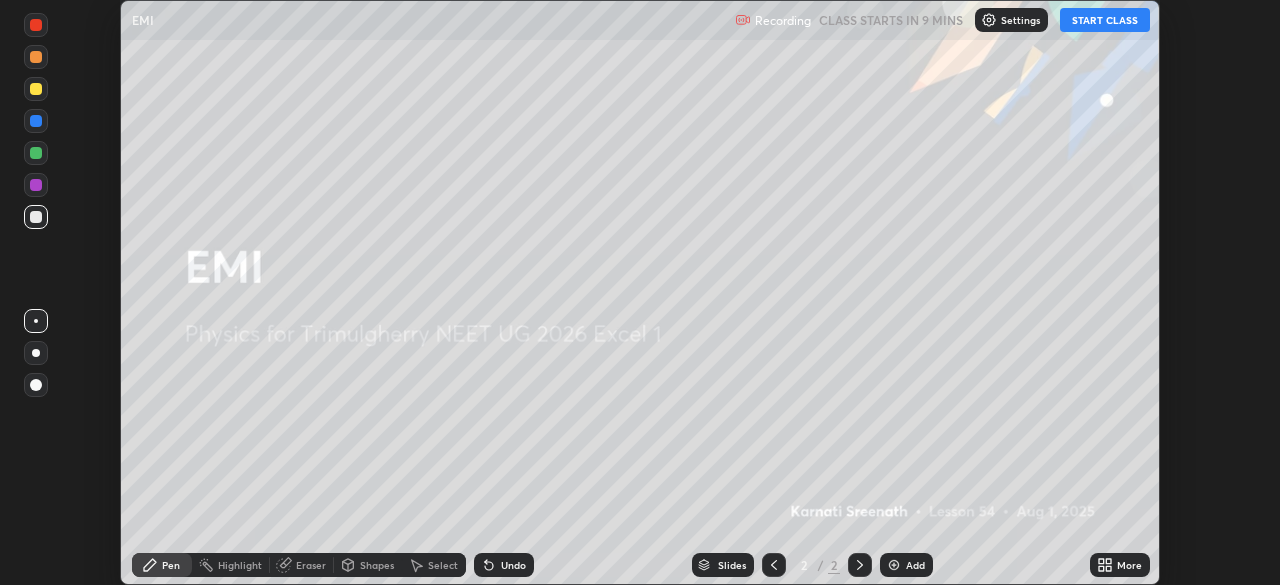 click on "START CLASS" at bounding box center [1105, 20] 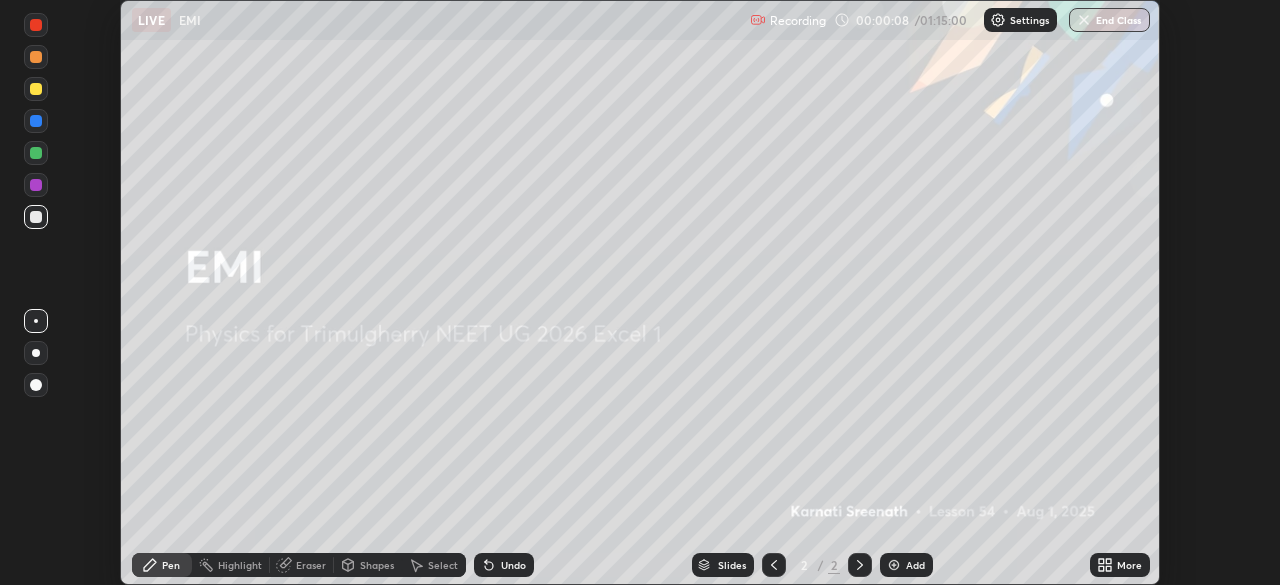 click 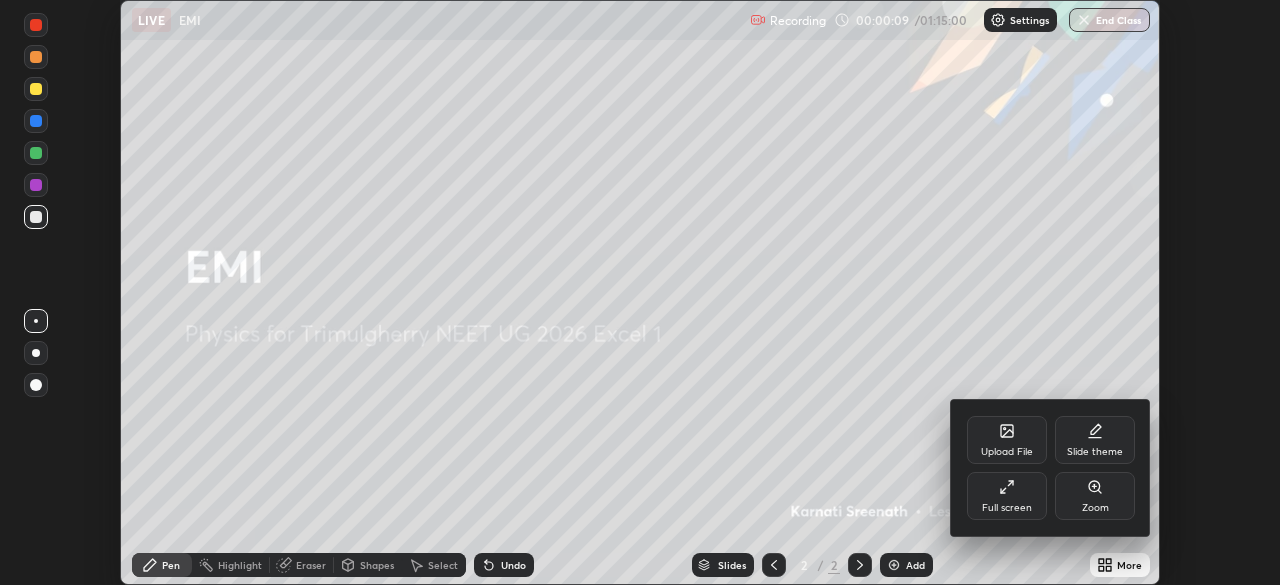 click on "Full screen" at bounding box center (1007, 496) 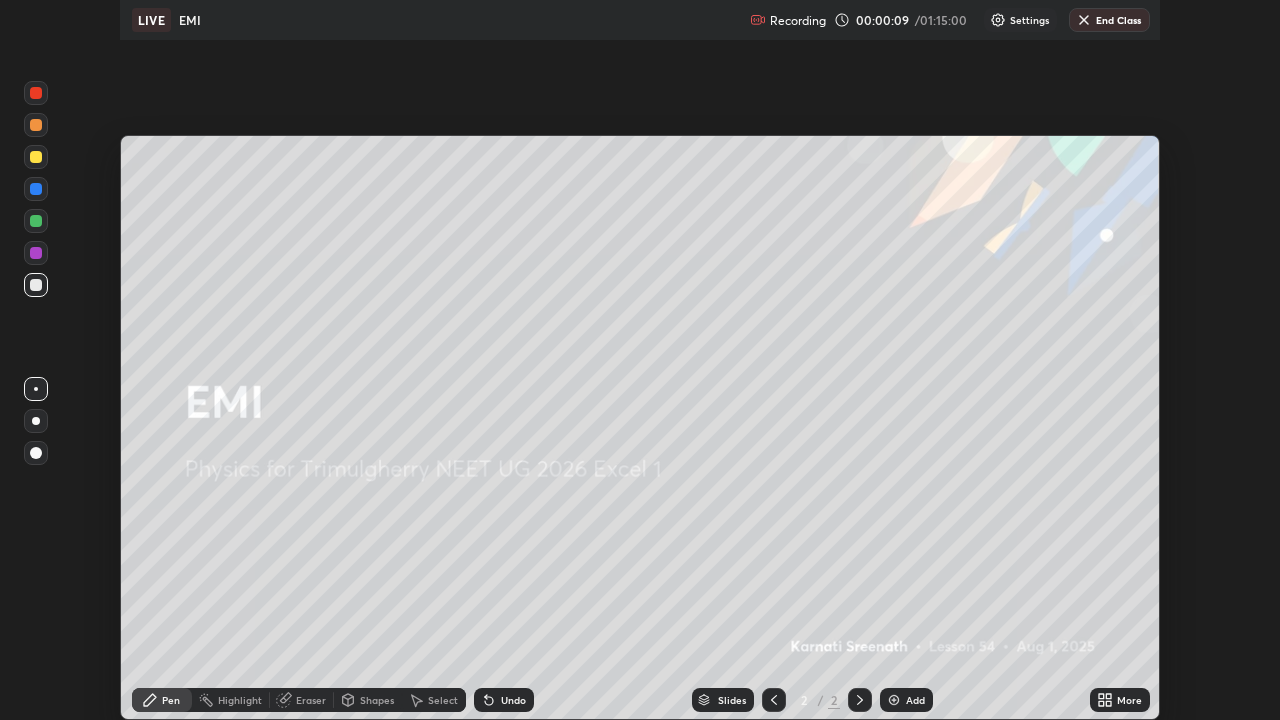 scroll, scrollTop: 99280, scrollLeft: 98720, axis: both 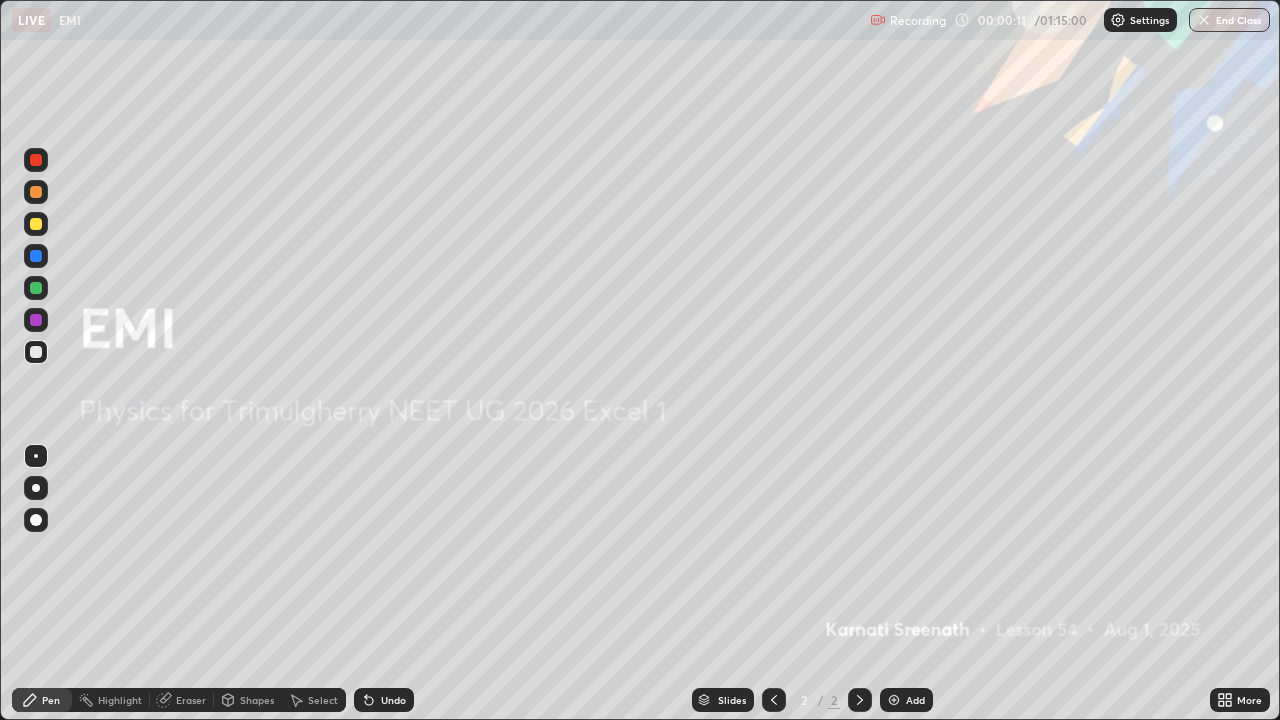 click on "Add" at bounding box center (915, 700) 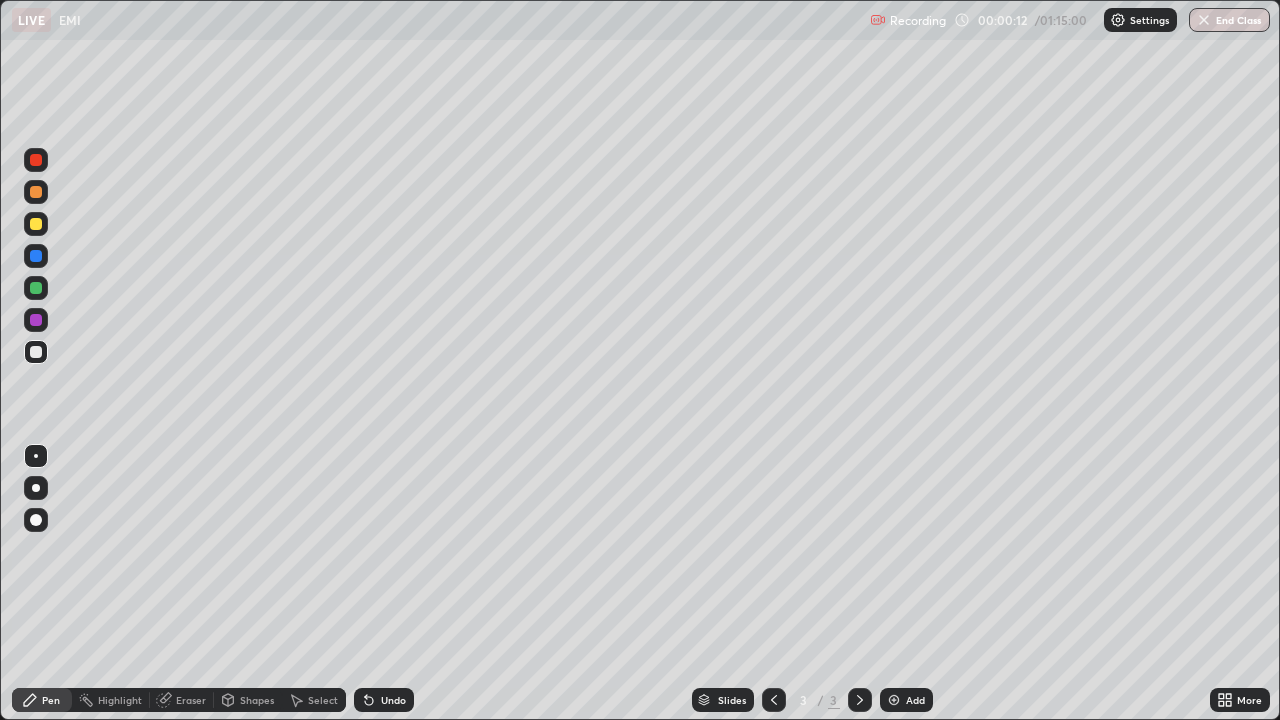 click at bounding box center (36, 192) 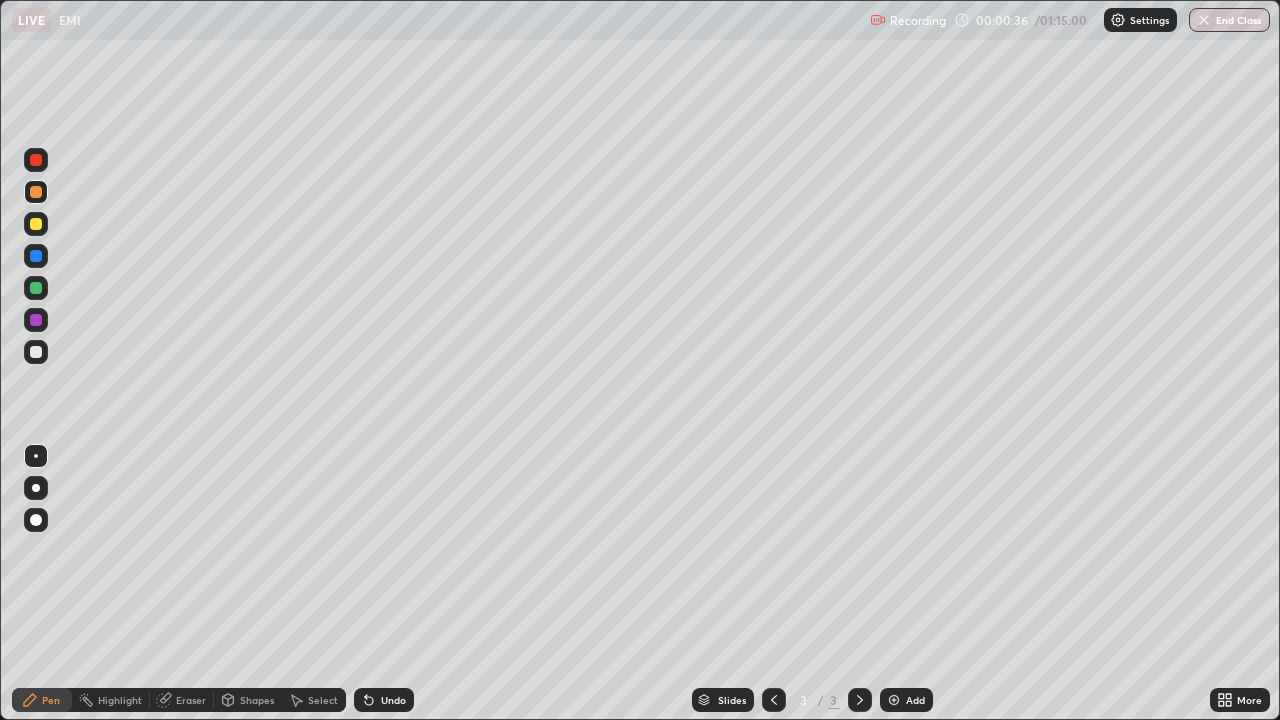 click at bounding box center (36, 320) 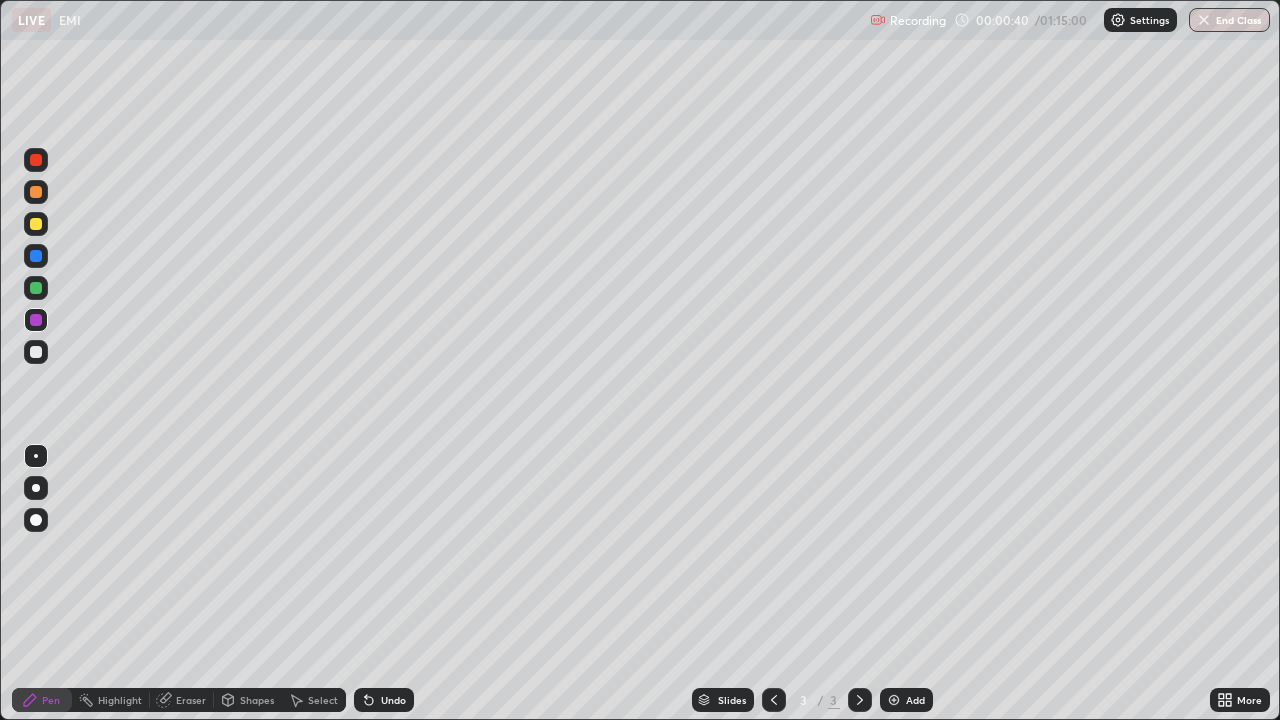 click on "Undo" at bounding box center [384, 700] 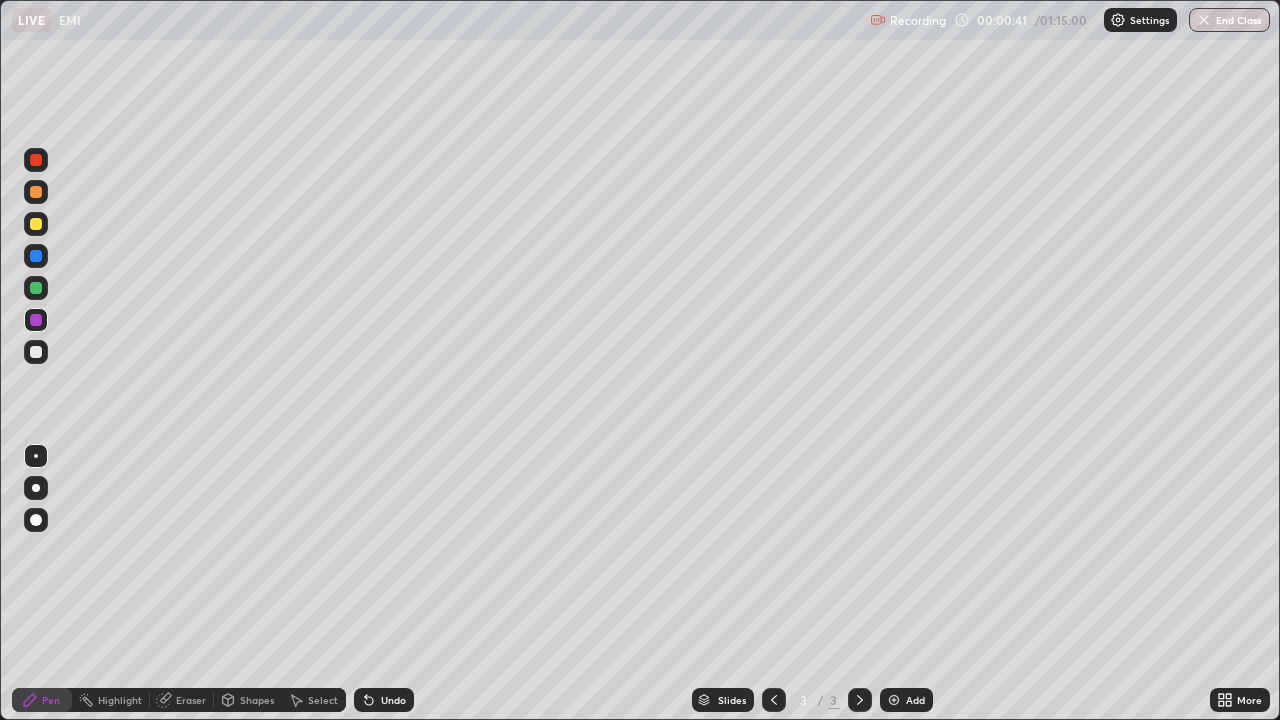 click at bounding box center (36, 352) 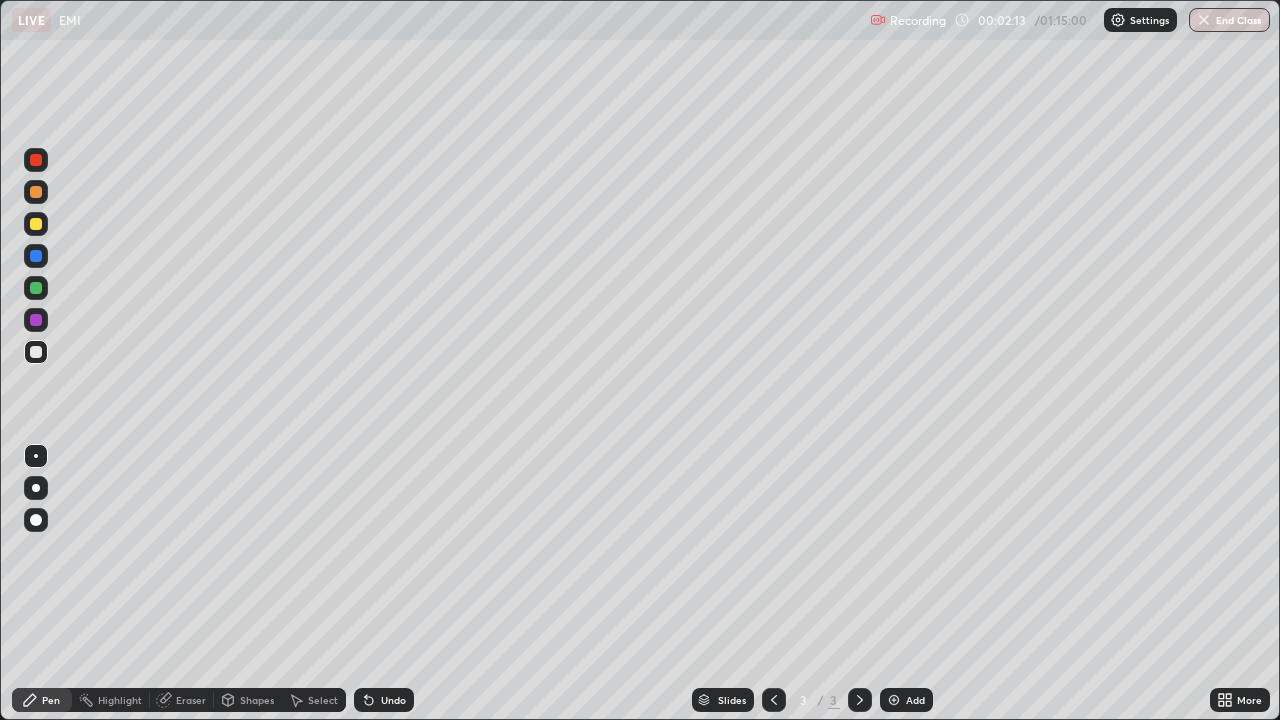 click at bounding box center (36, 224) 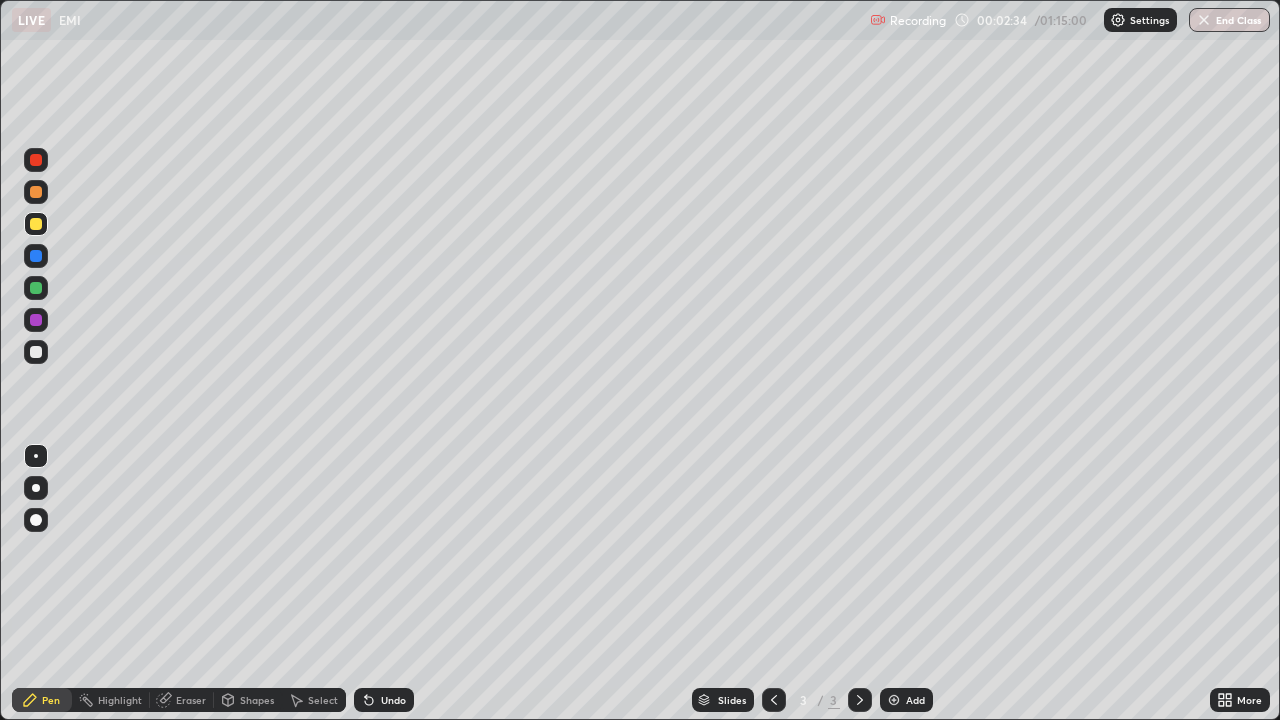 click on "Undo" at bounding box center [393, 700] 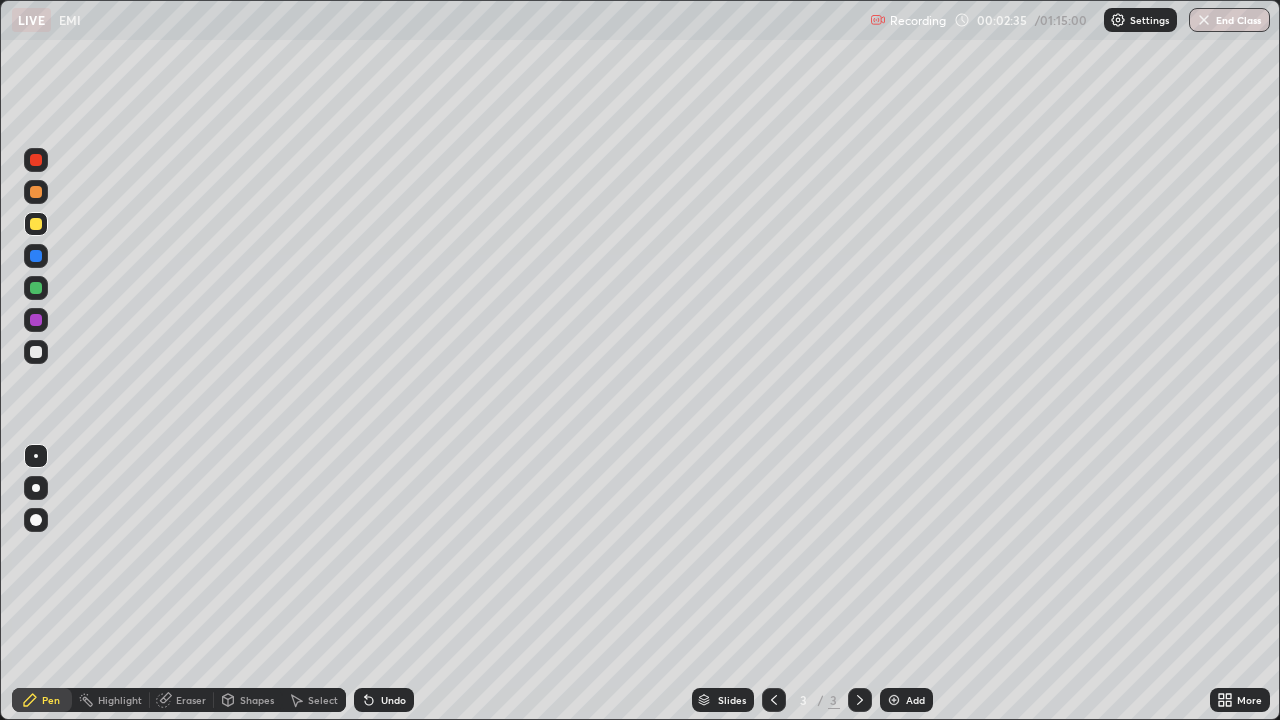 click on "Undo" at bounding box center [384, 700] 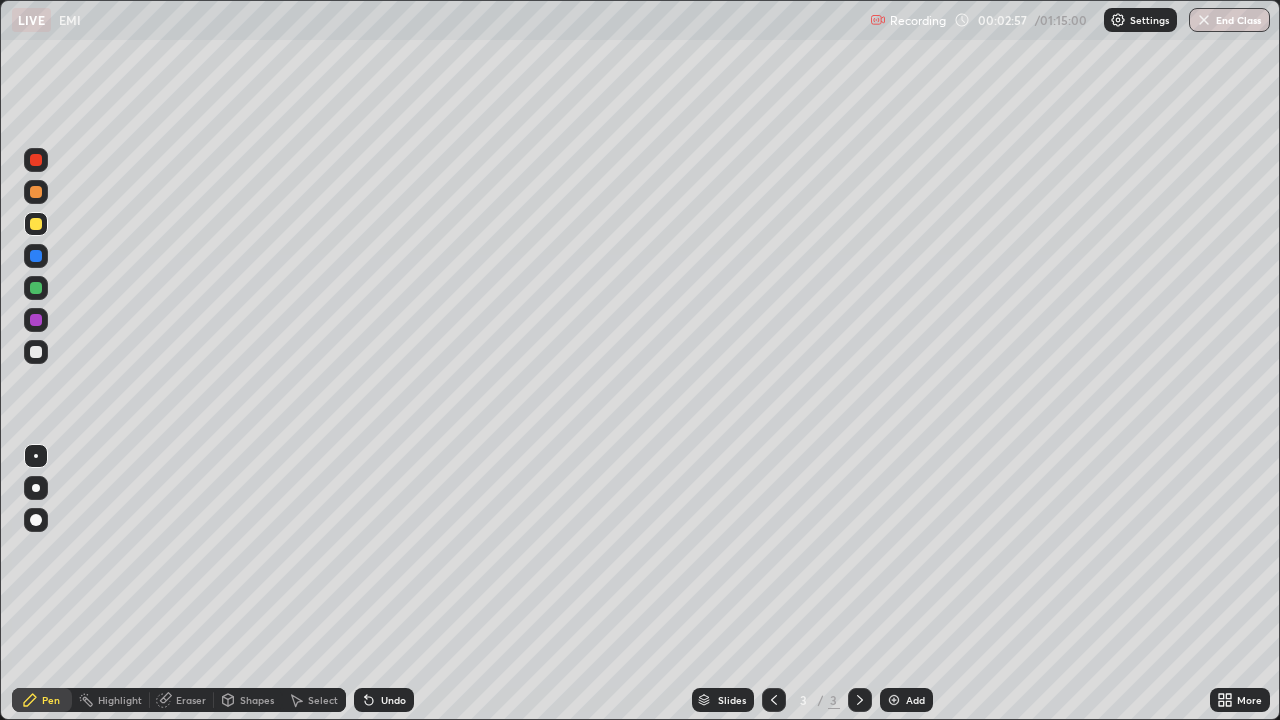 click on "Eraser" at bounding box center [191, 700] 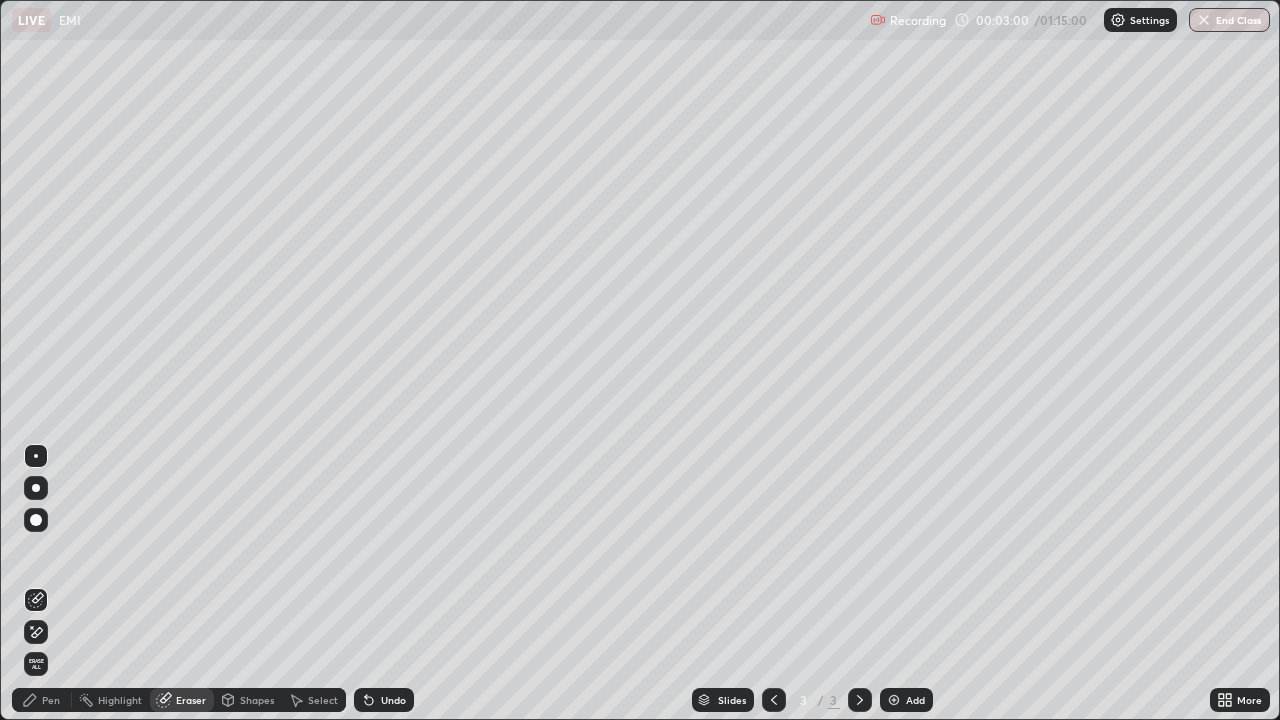 click on "Pen" at bounding box center (51, 700) 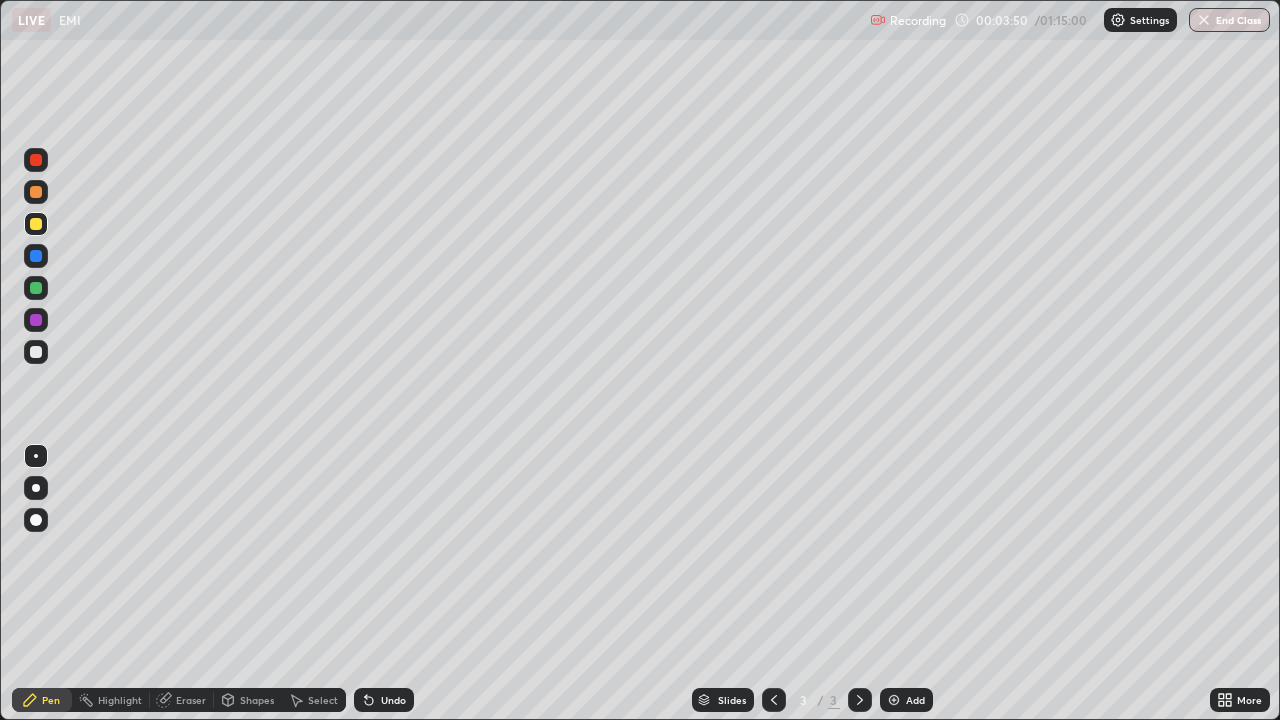 click at bounding box center [36, 352] 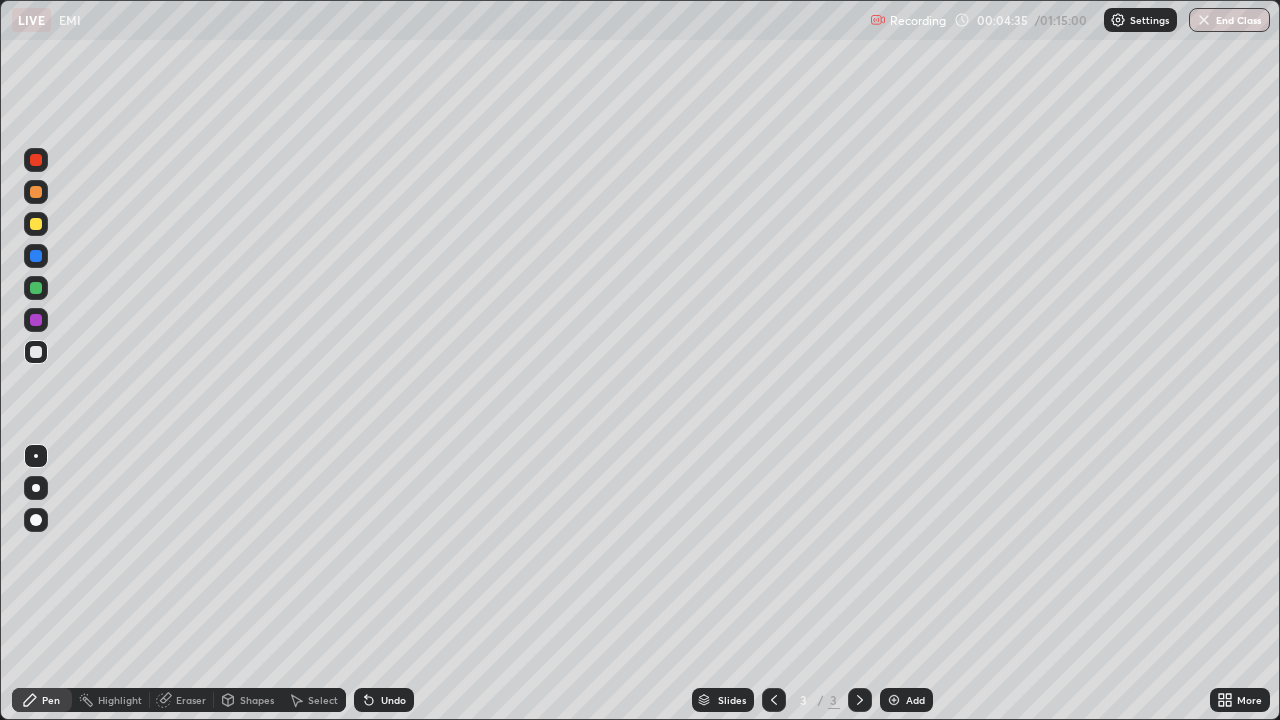 click at bounding box center [36, 352] 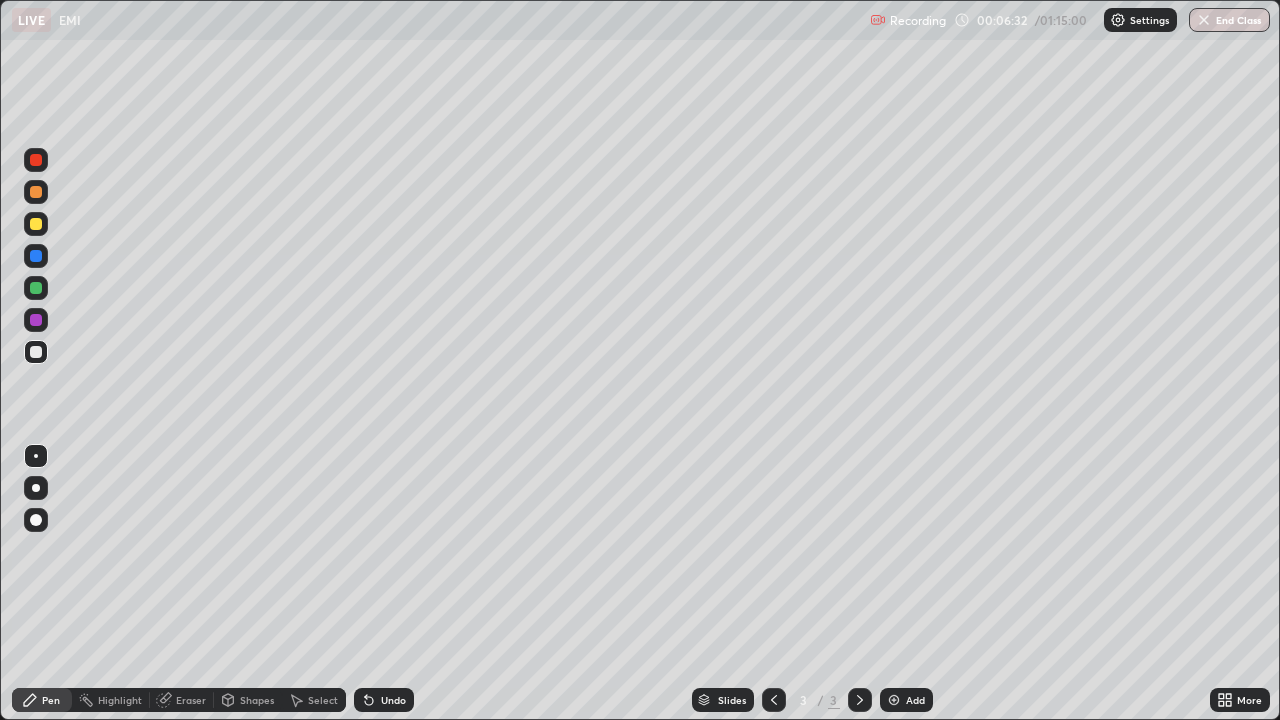 click at bounding box center (36, 192) 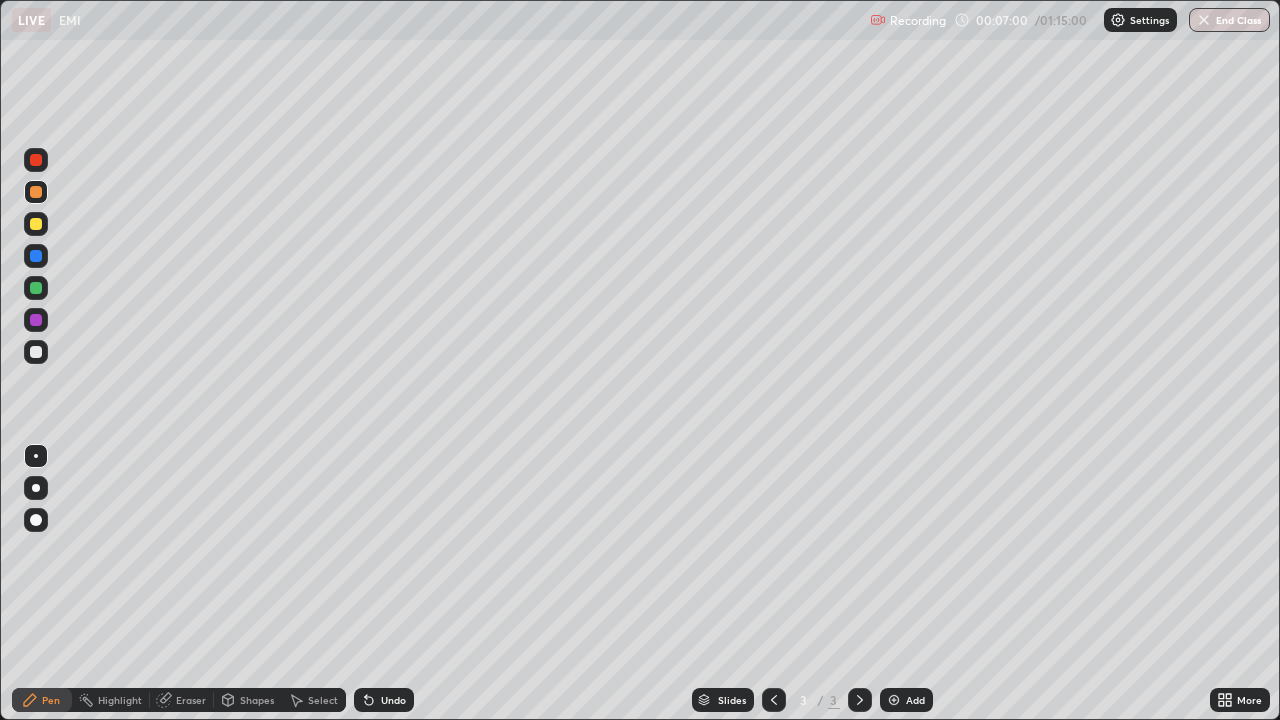 click at bounding box center [894, 700] 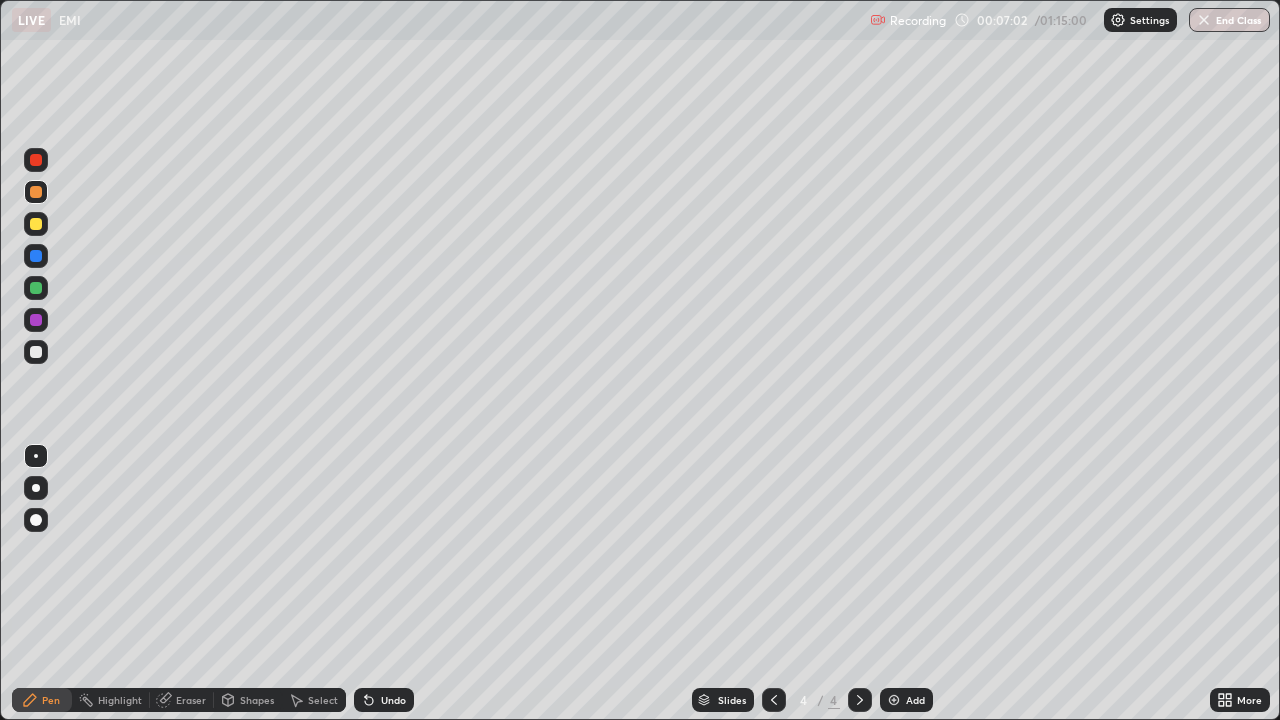 click at bounding box center [36, 224] 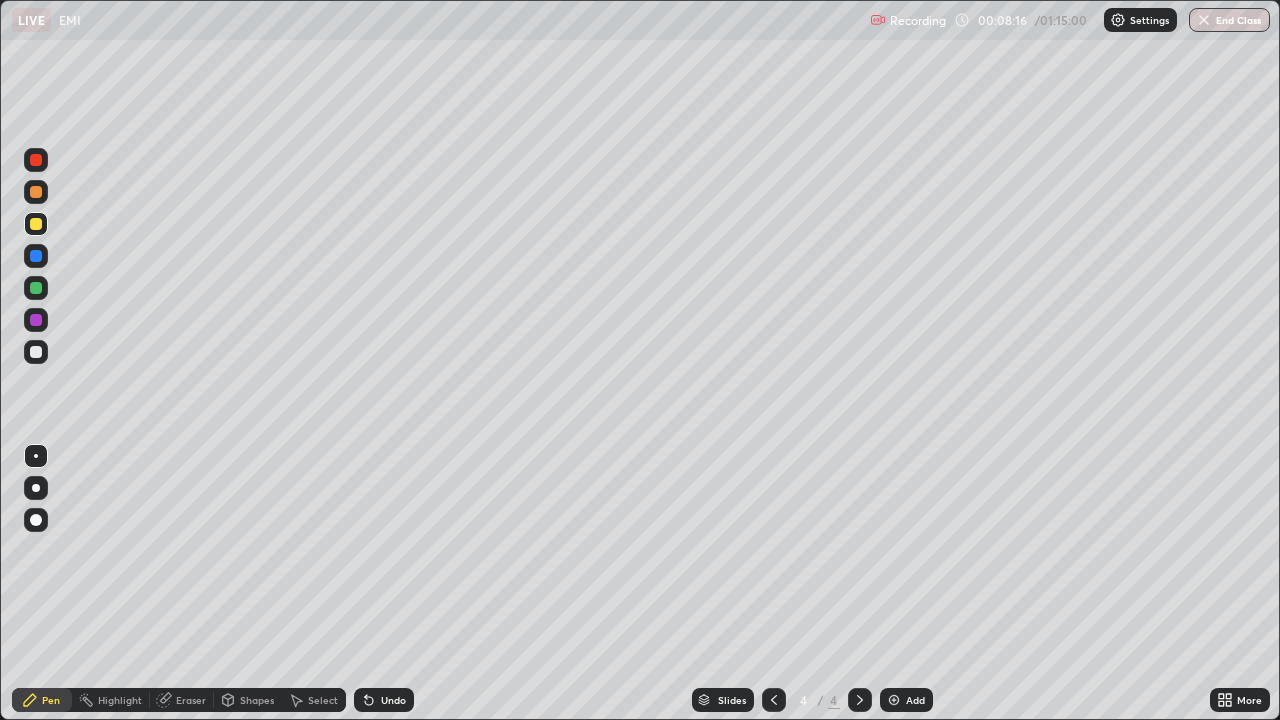 click at bounding box center (36, 352) 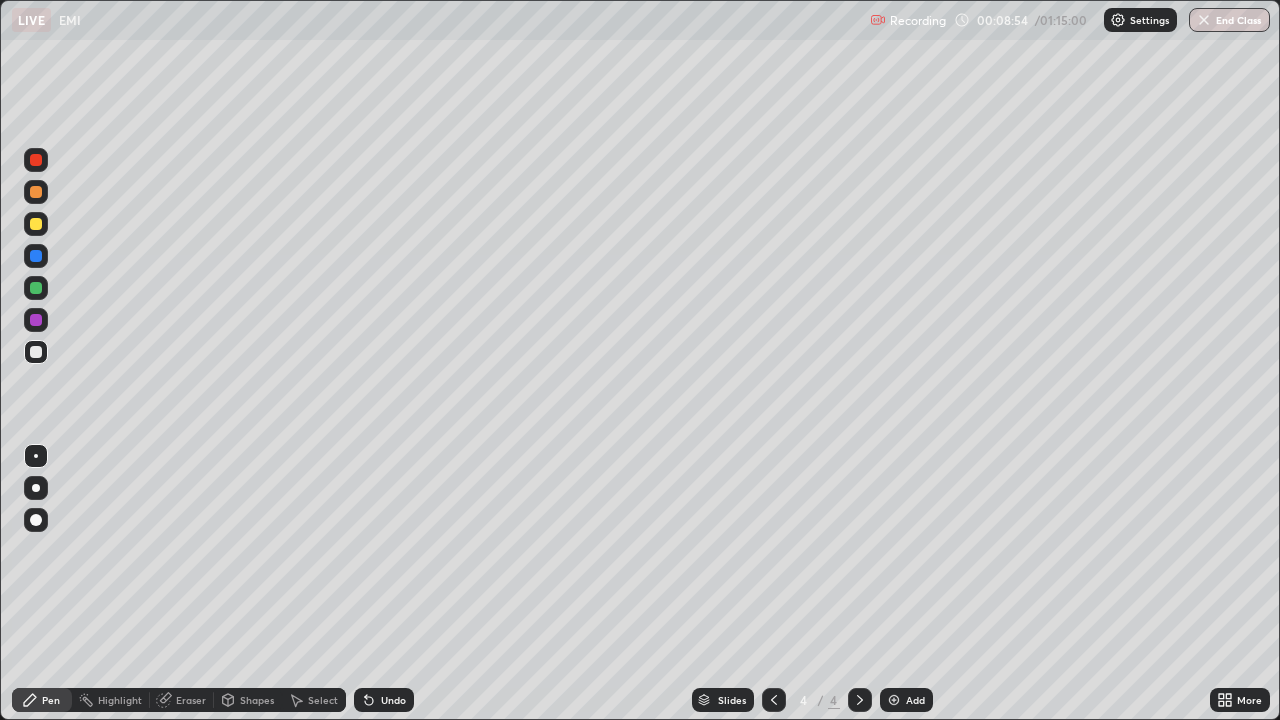 click at bounding box center [36, 288] 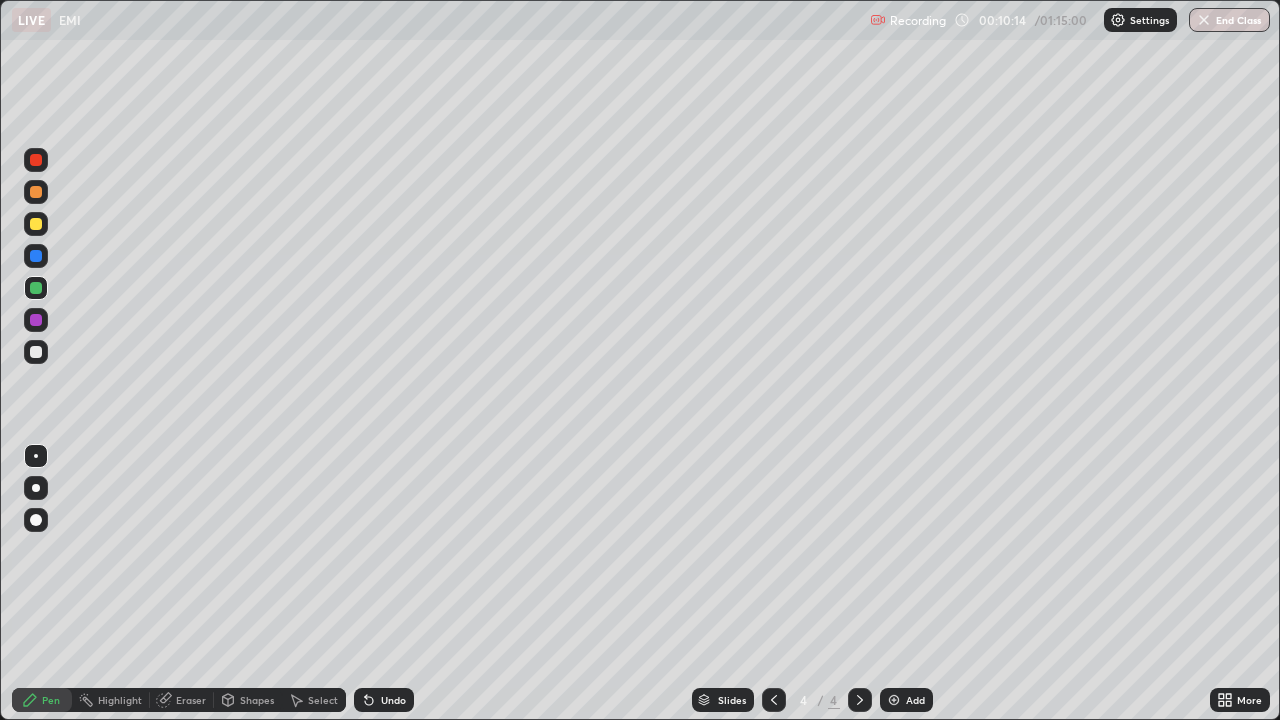 click at bounding box center [36, 352] 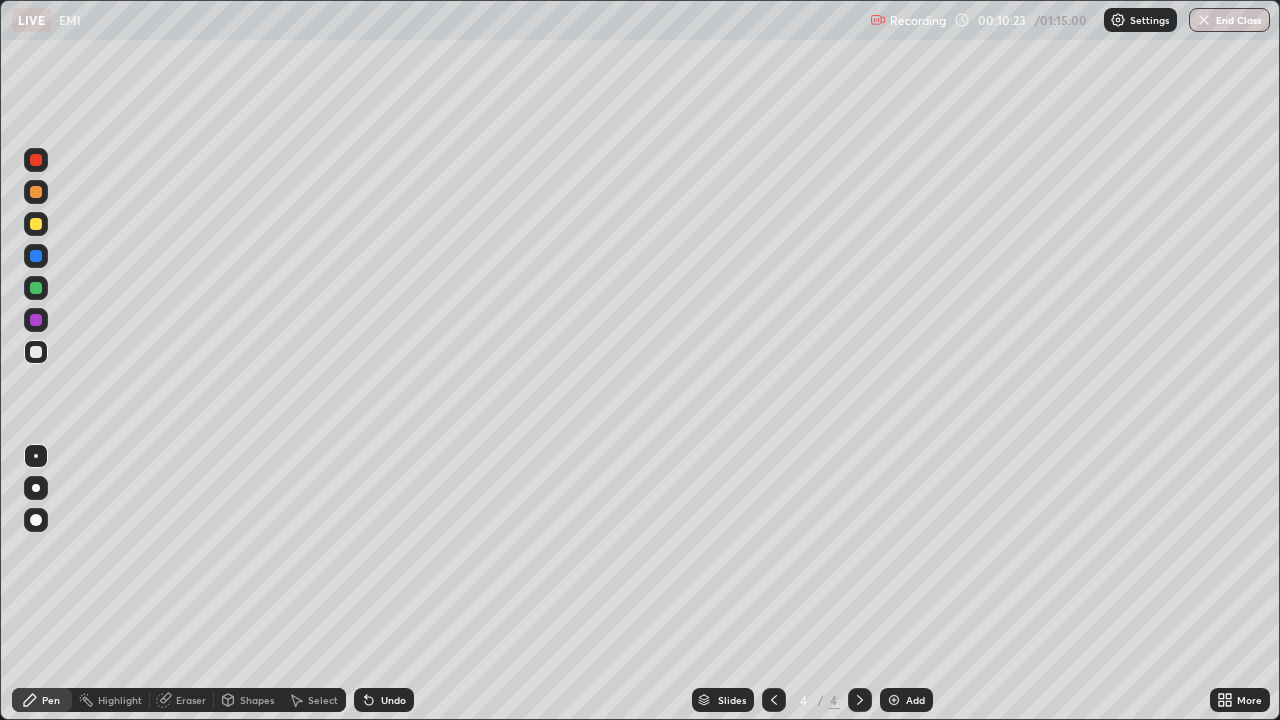 click on "Undo" at bounding box center (384, 700) 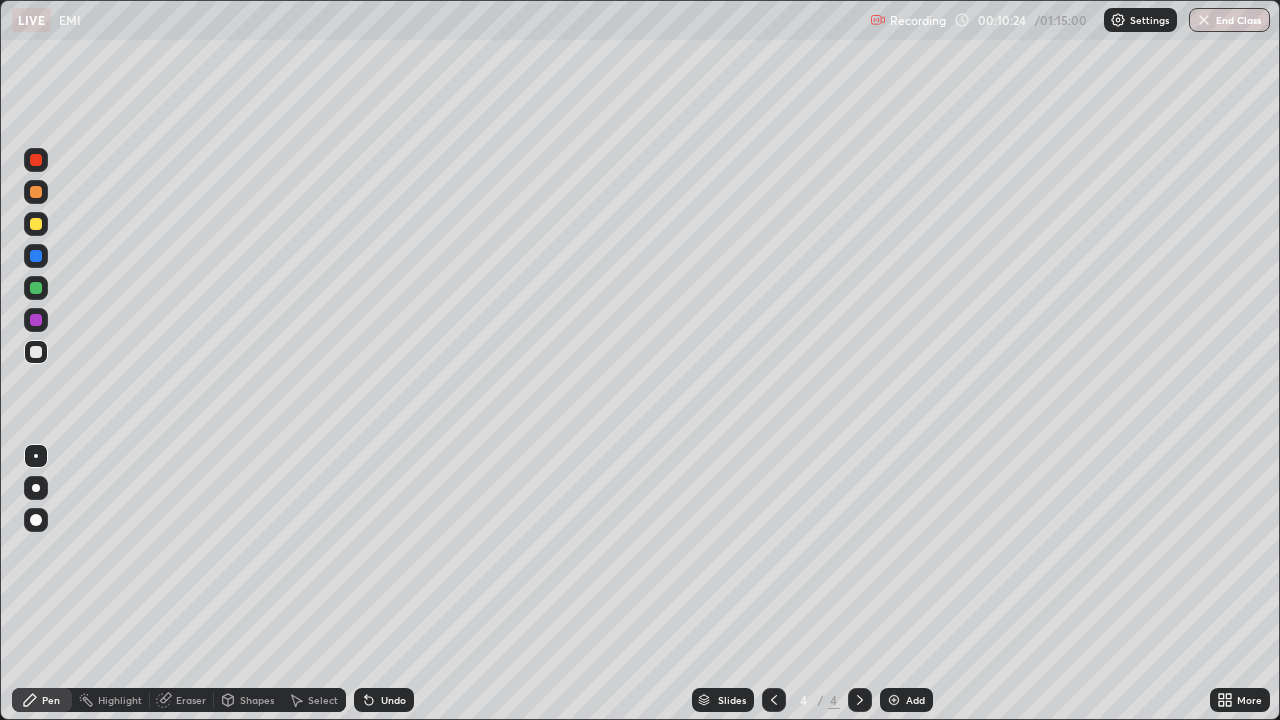 click on "Undo" at bounding box center [393, 700] 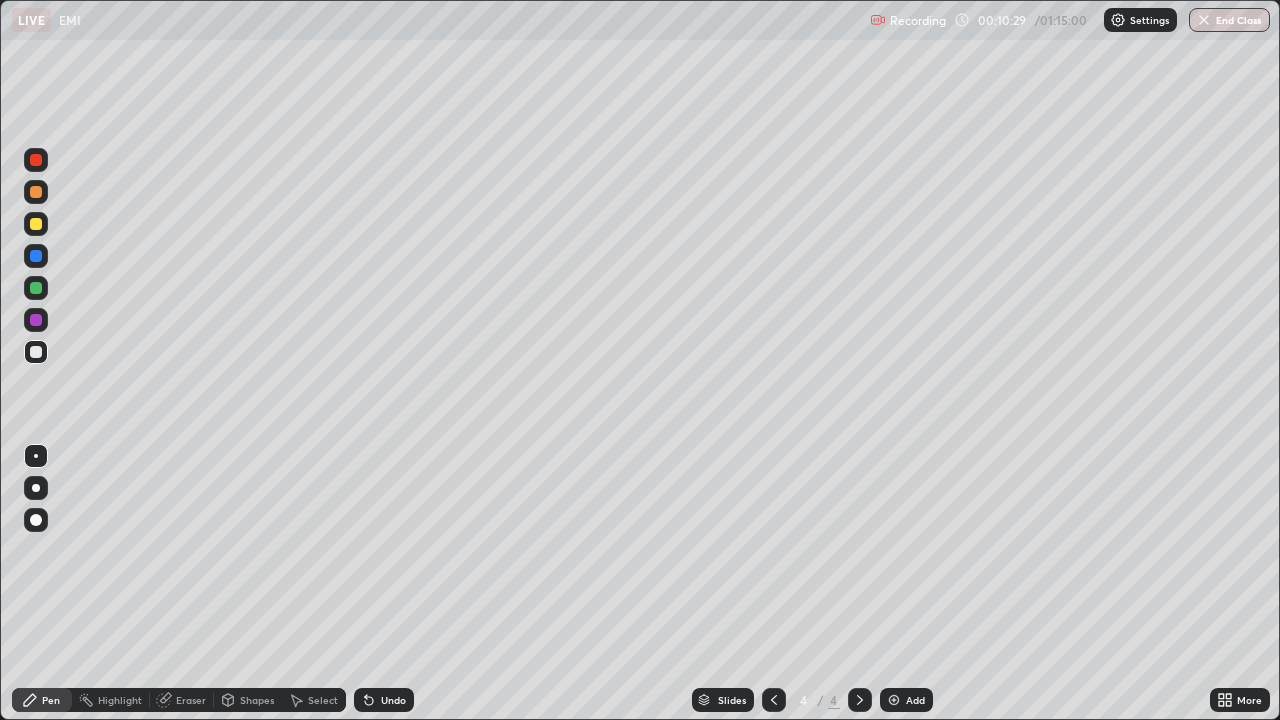 click on "Pen" at bounding box center [42, 700] 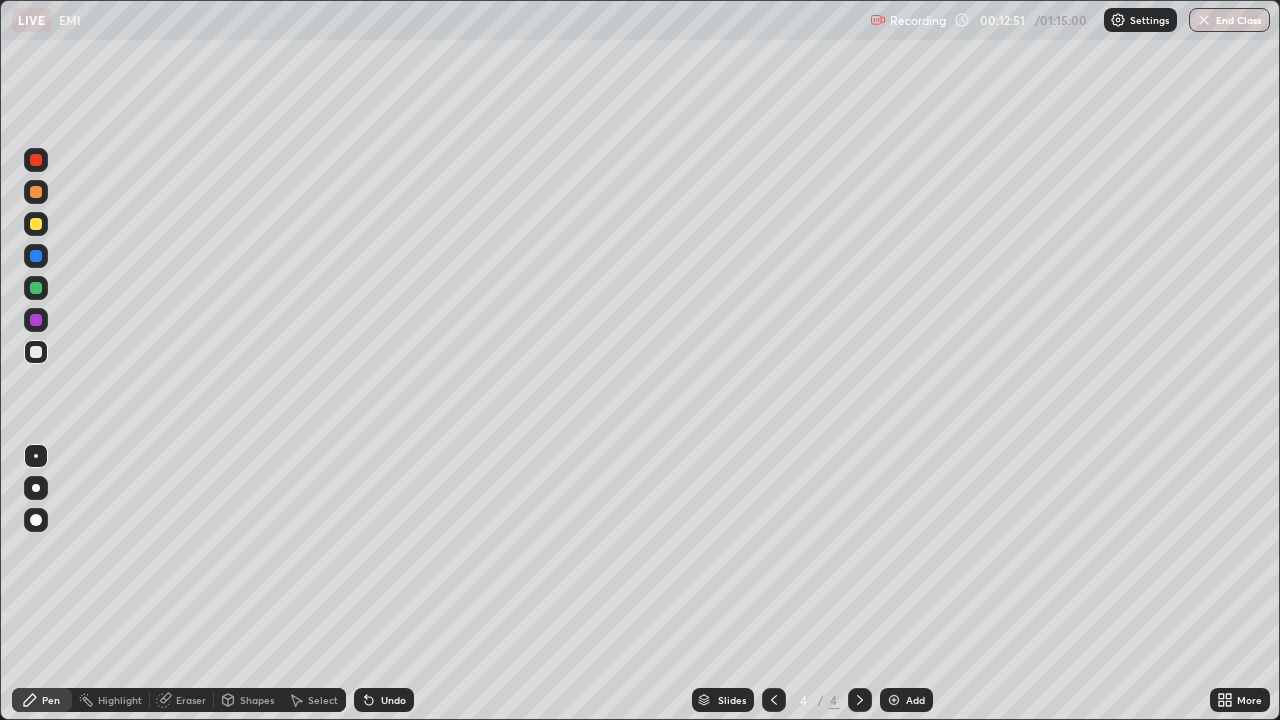 click at bounding box center (36, 520) 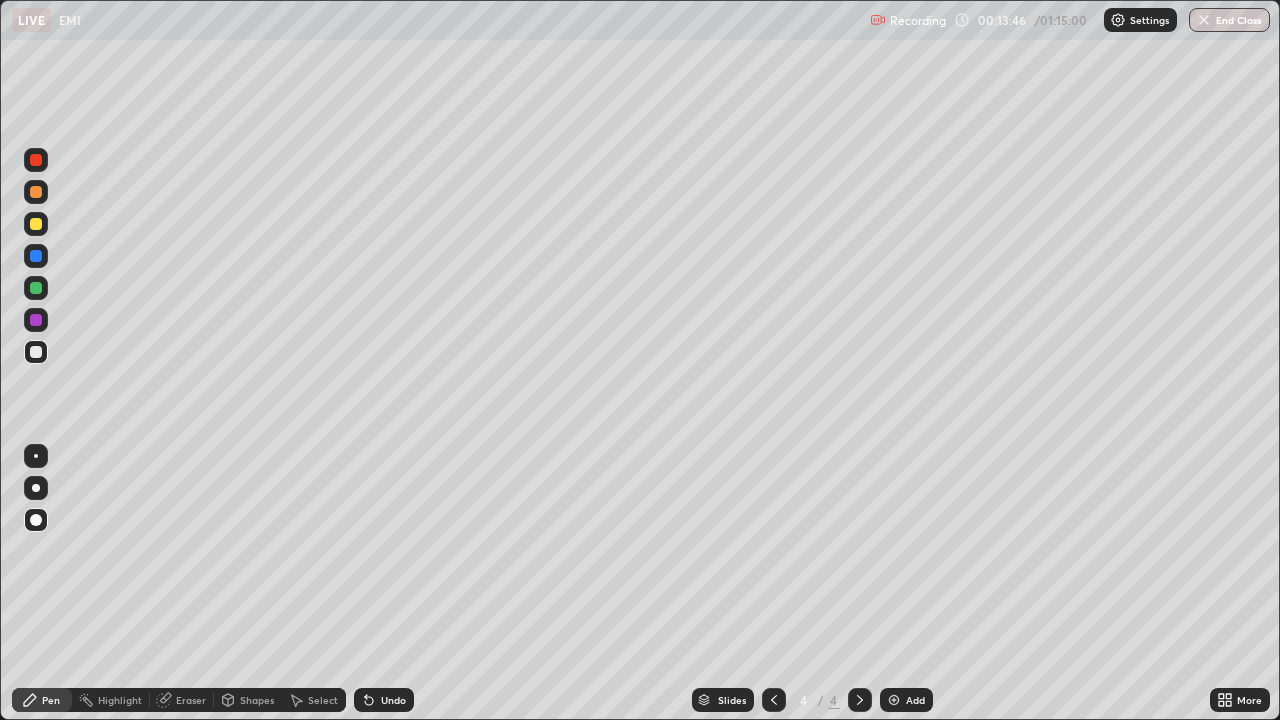 click on "Add" at bounding box center [906, 700] 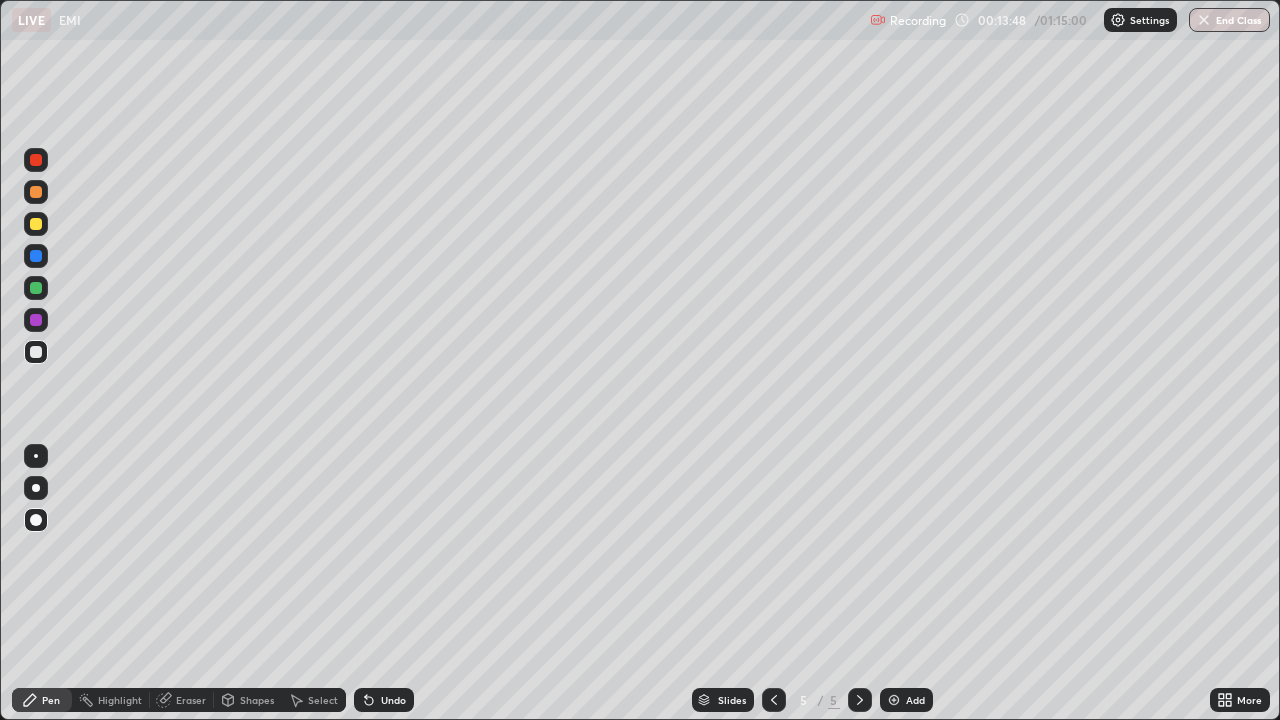 click 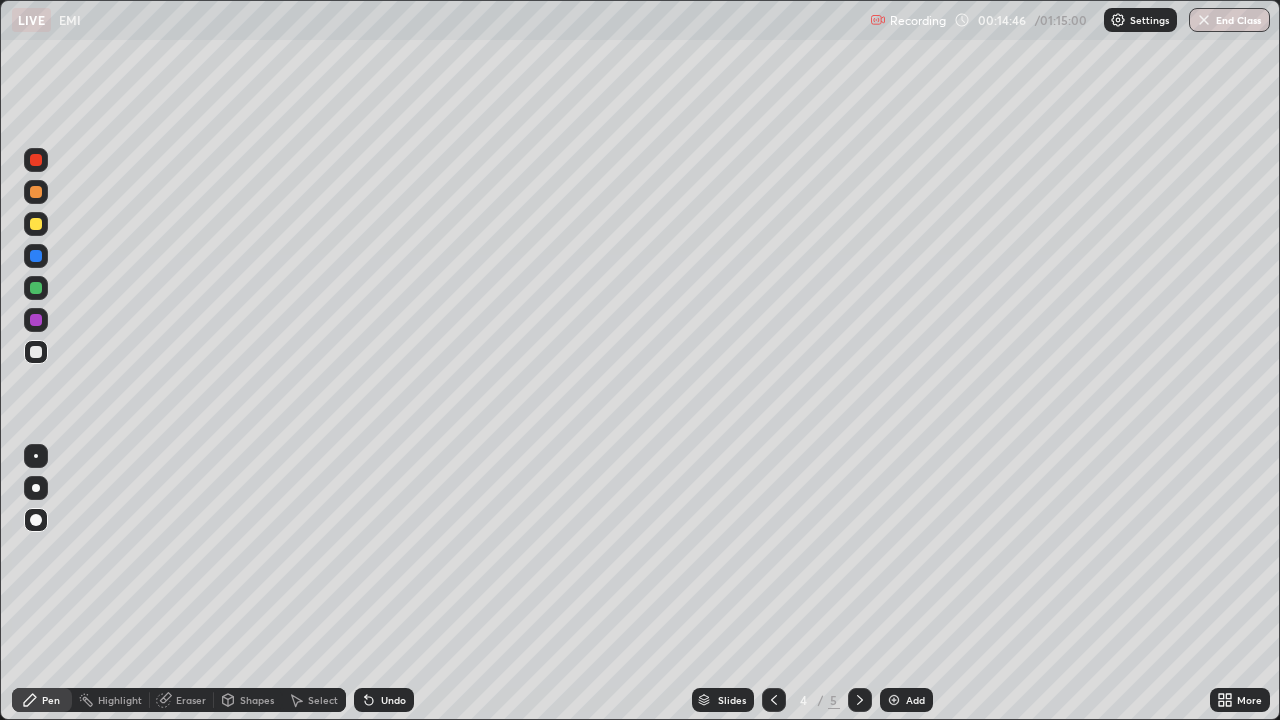 click at bounding box center (894, 700) 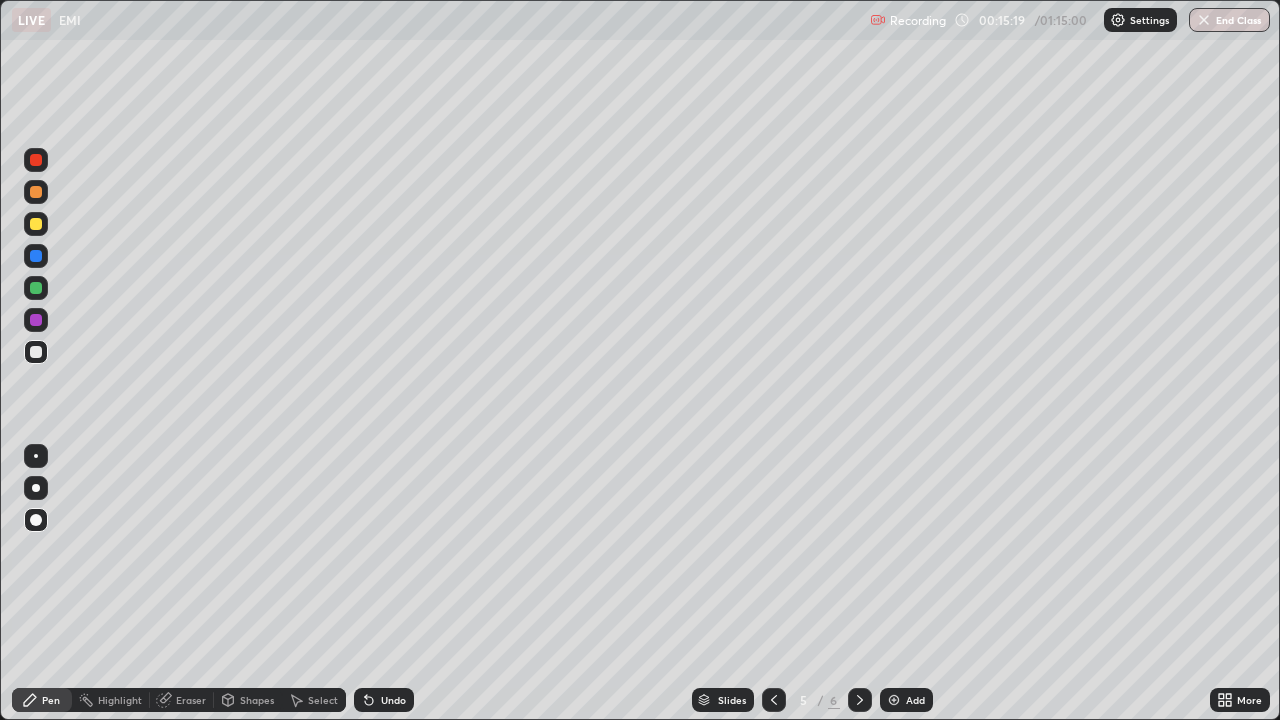 click at bounding box center (36, 320) 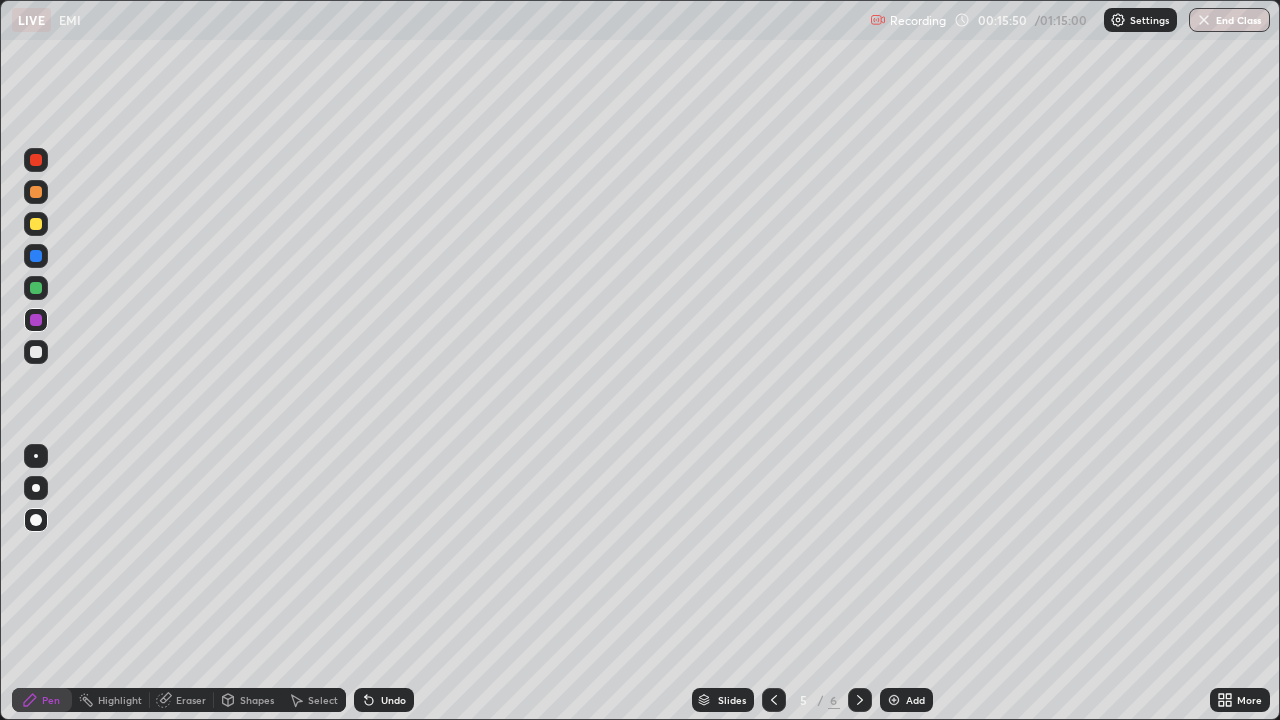 click at bounding box center [36, 352] 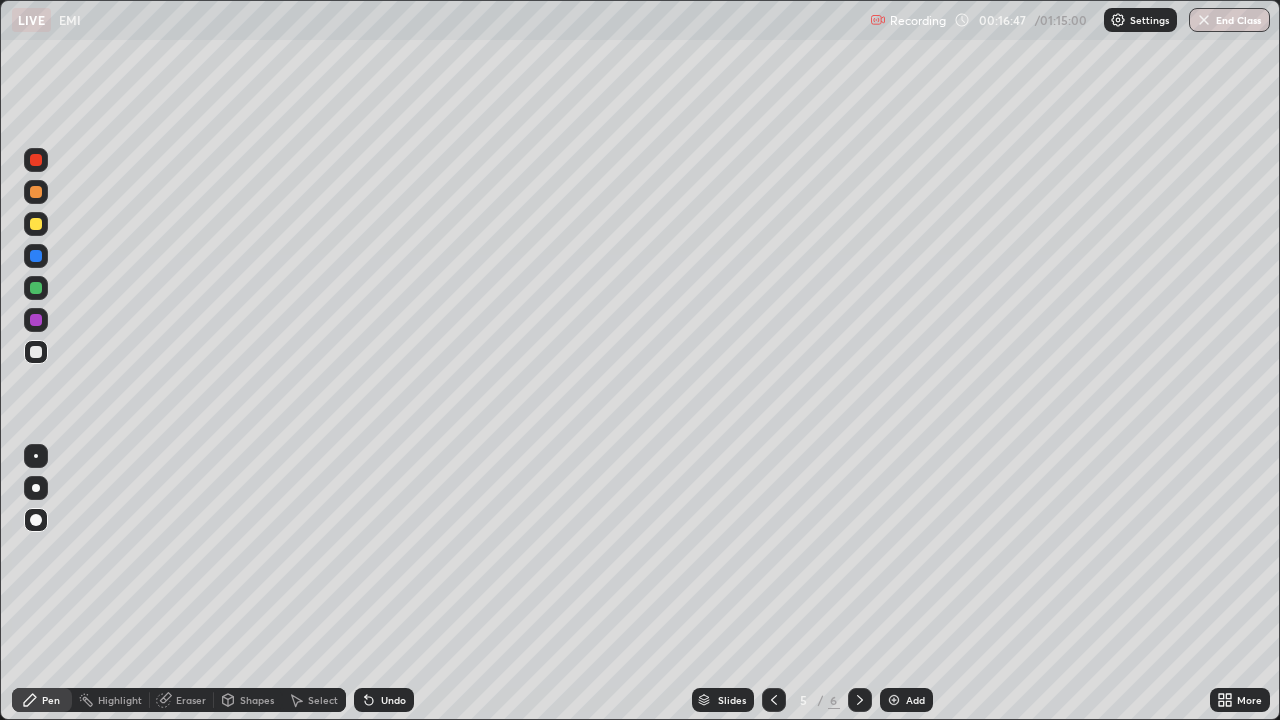click at bounding box center (36, 352) 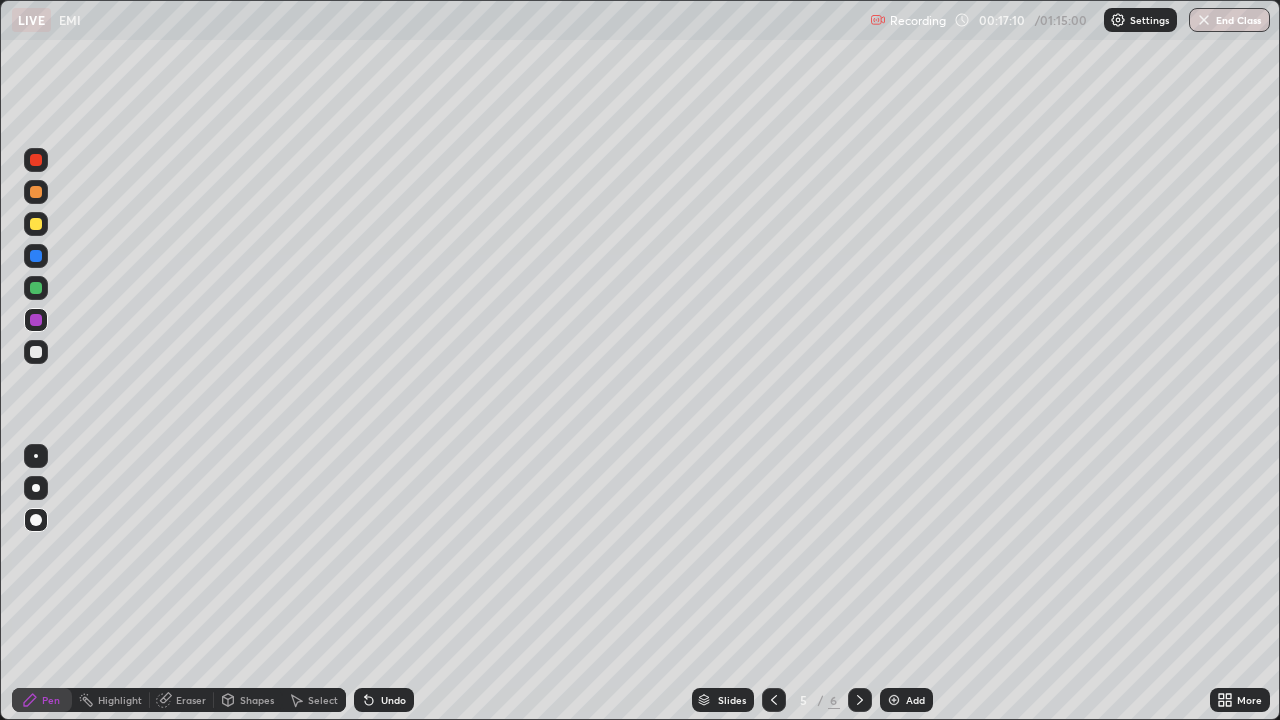 click at bounding box center [36, 352] 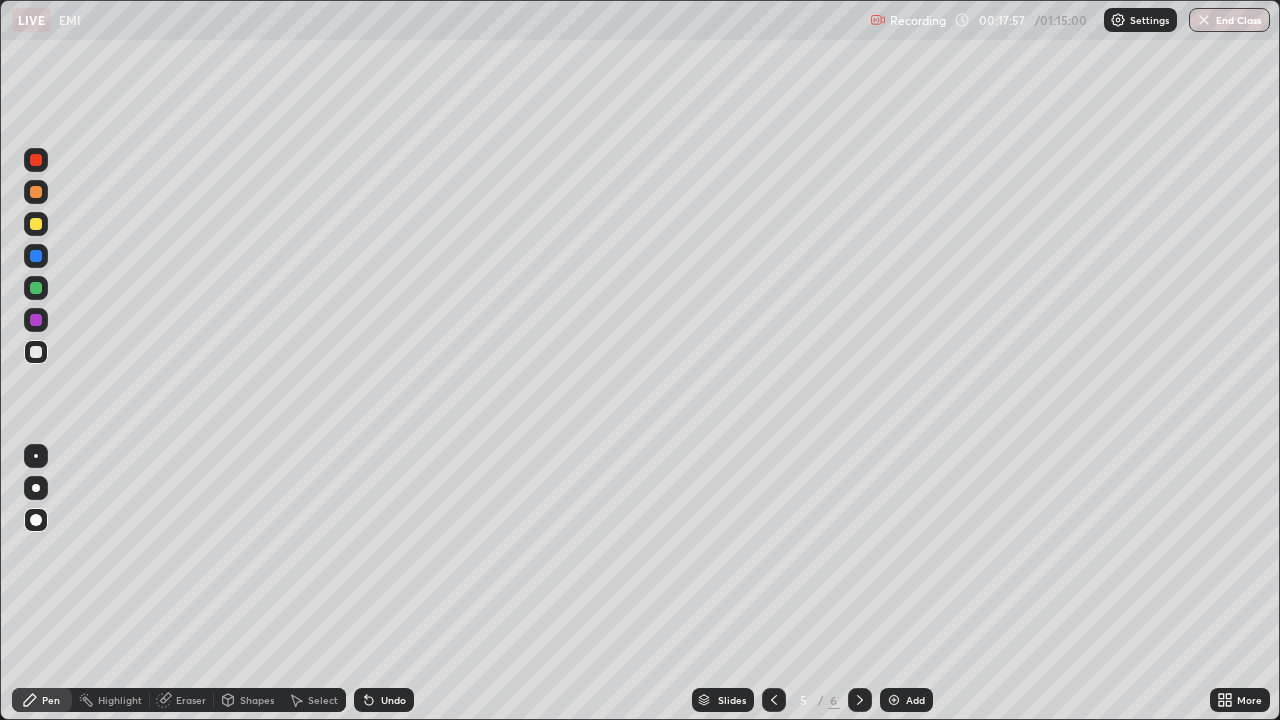 click at bounding box center [36, 224] 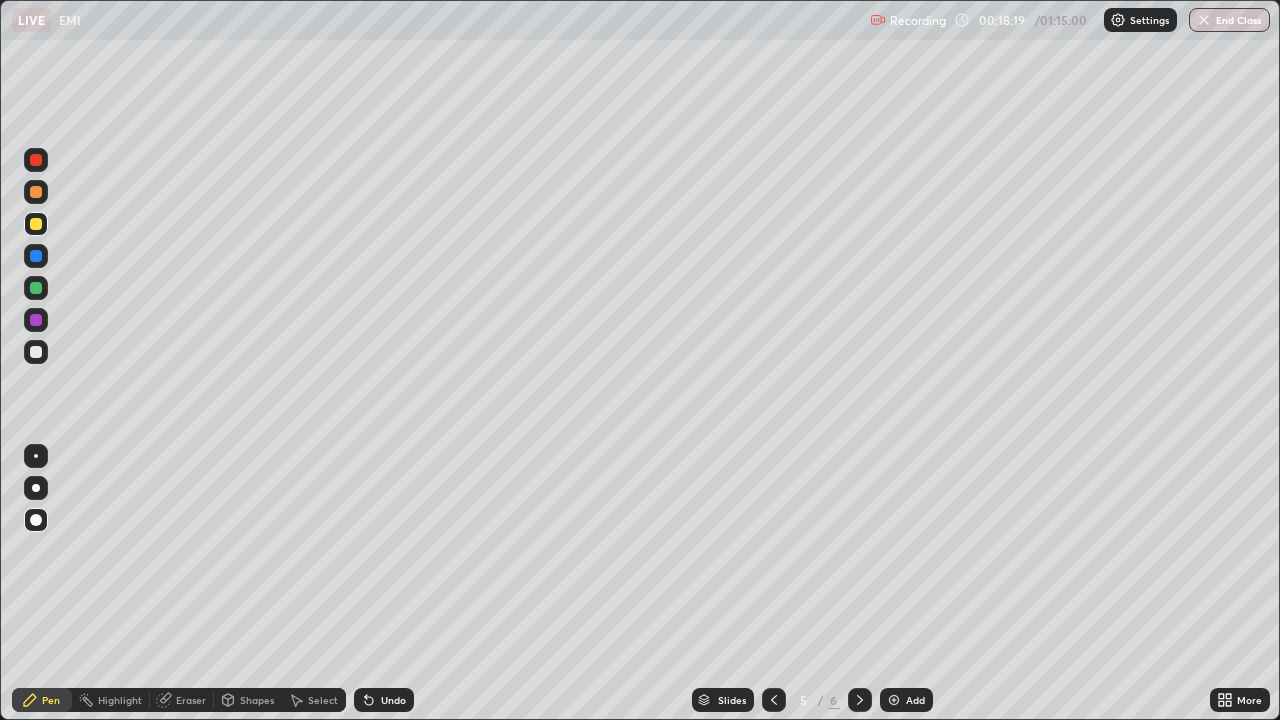 click at bounding box center (36, 288) 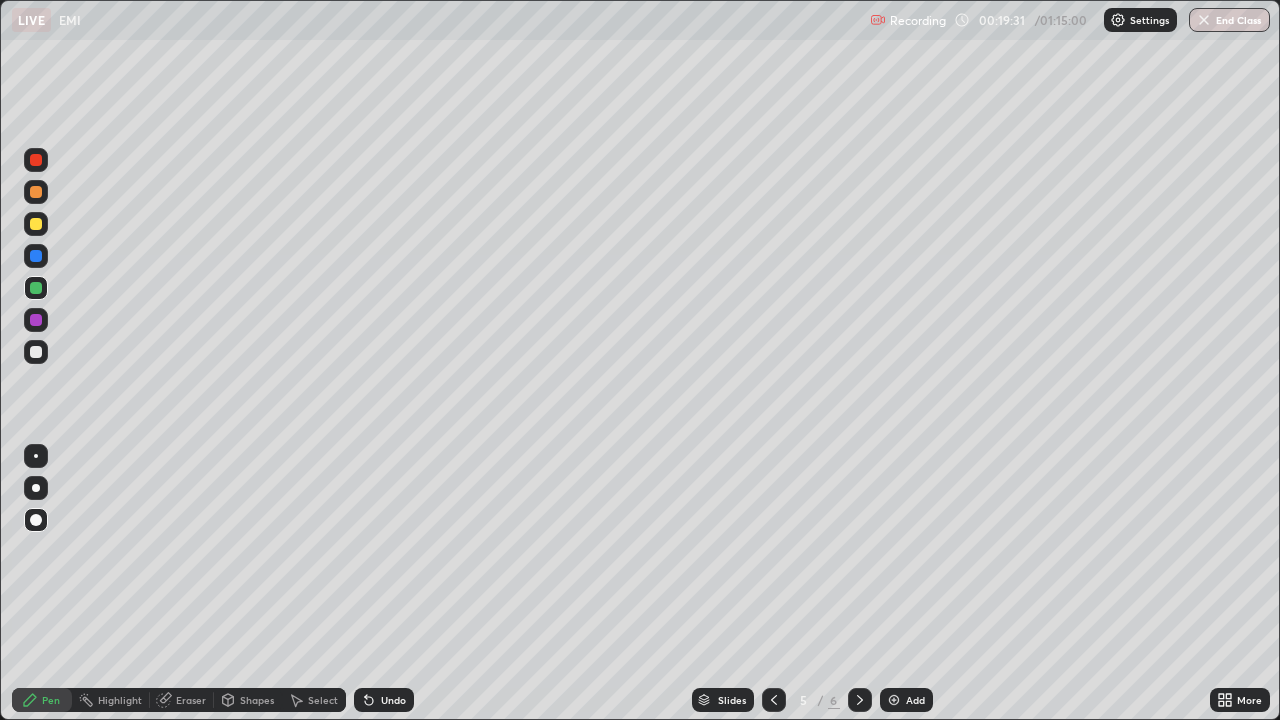 click at bounding box center (36, 352) 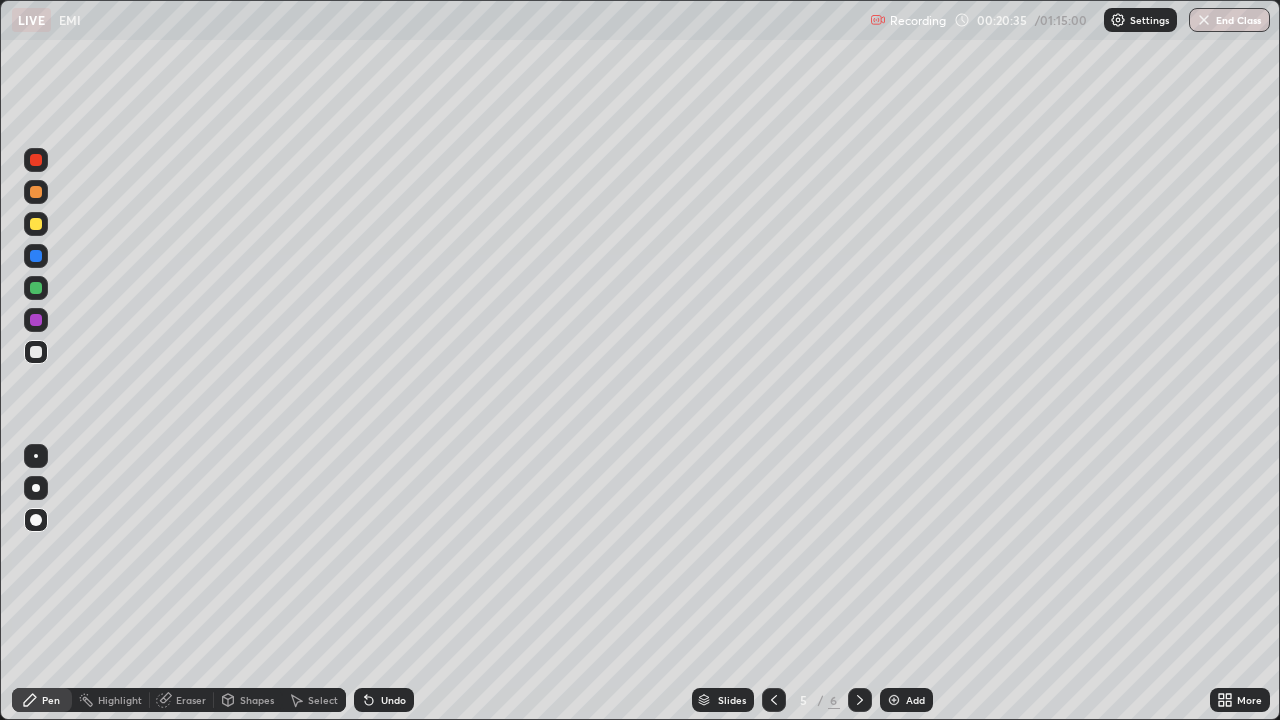 click at bounding box center [36, 288] 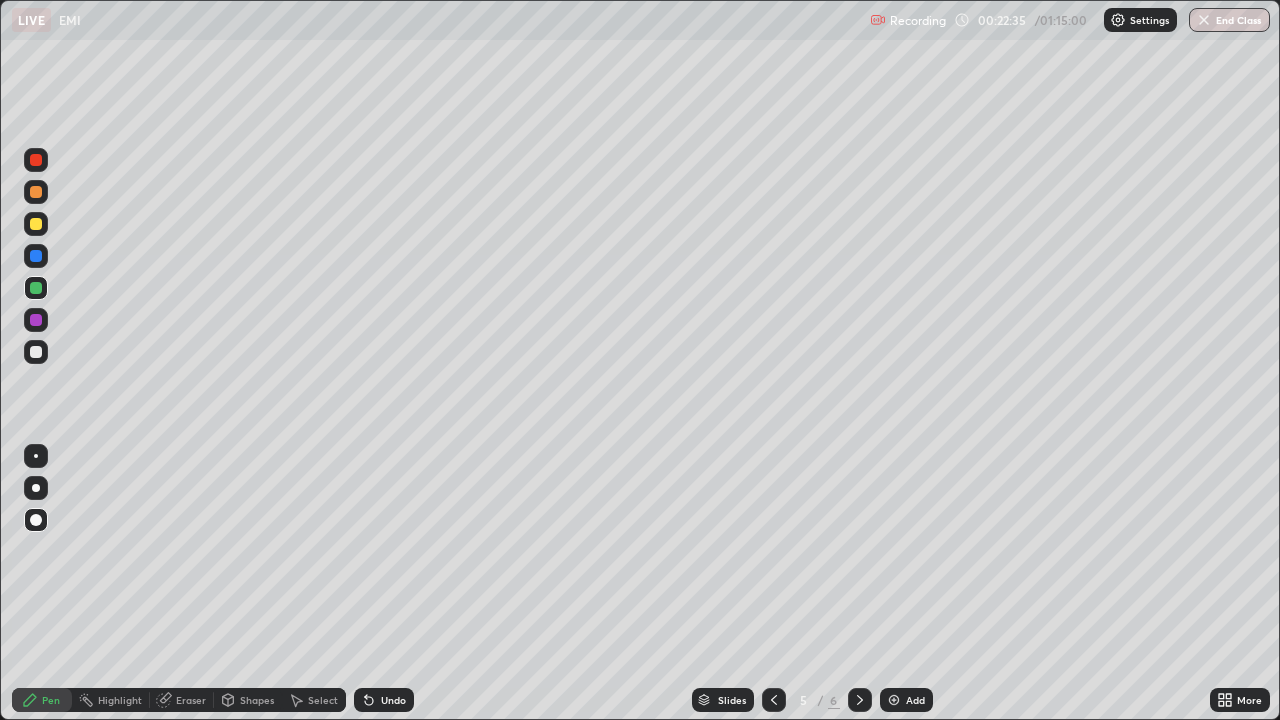 click at bounding box center (36, 352) 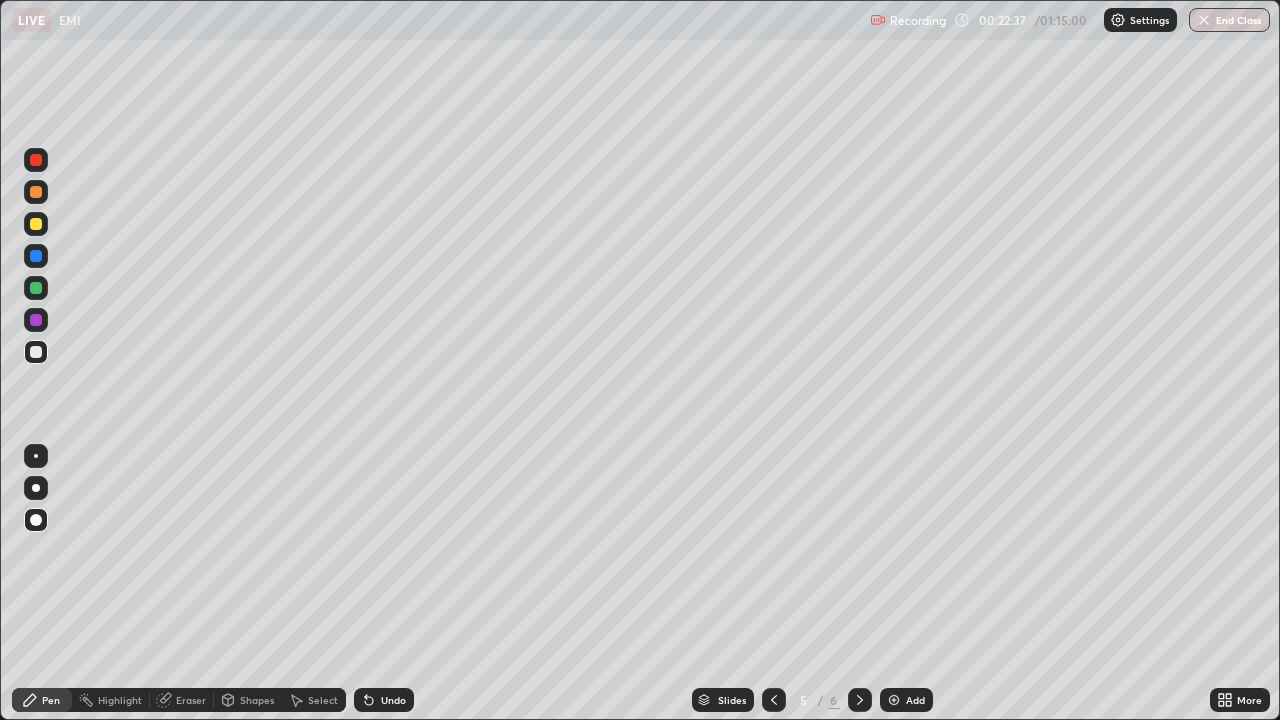 click at bounding box center [36, 256] 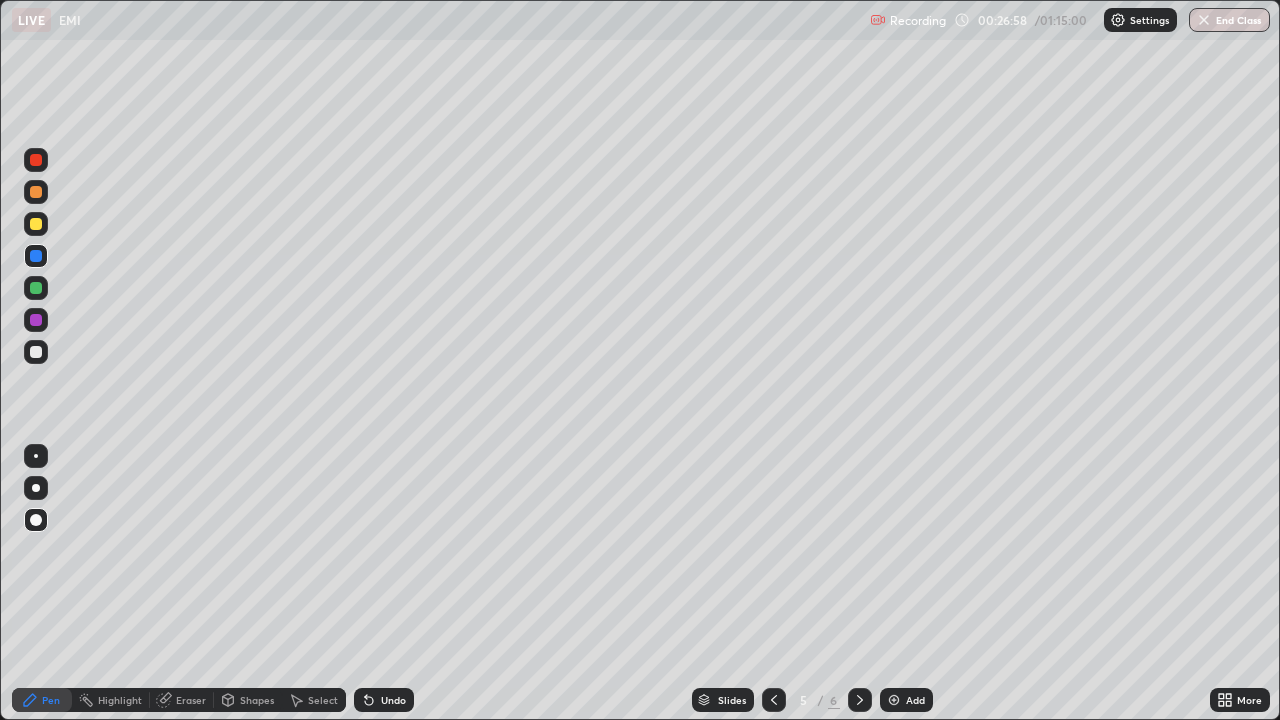 click at bounding box center [36, 352] 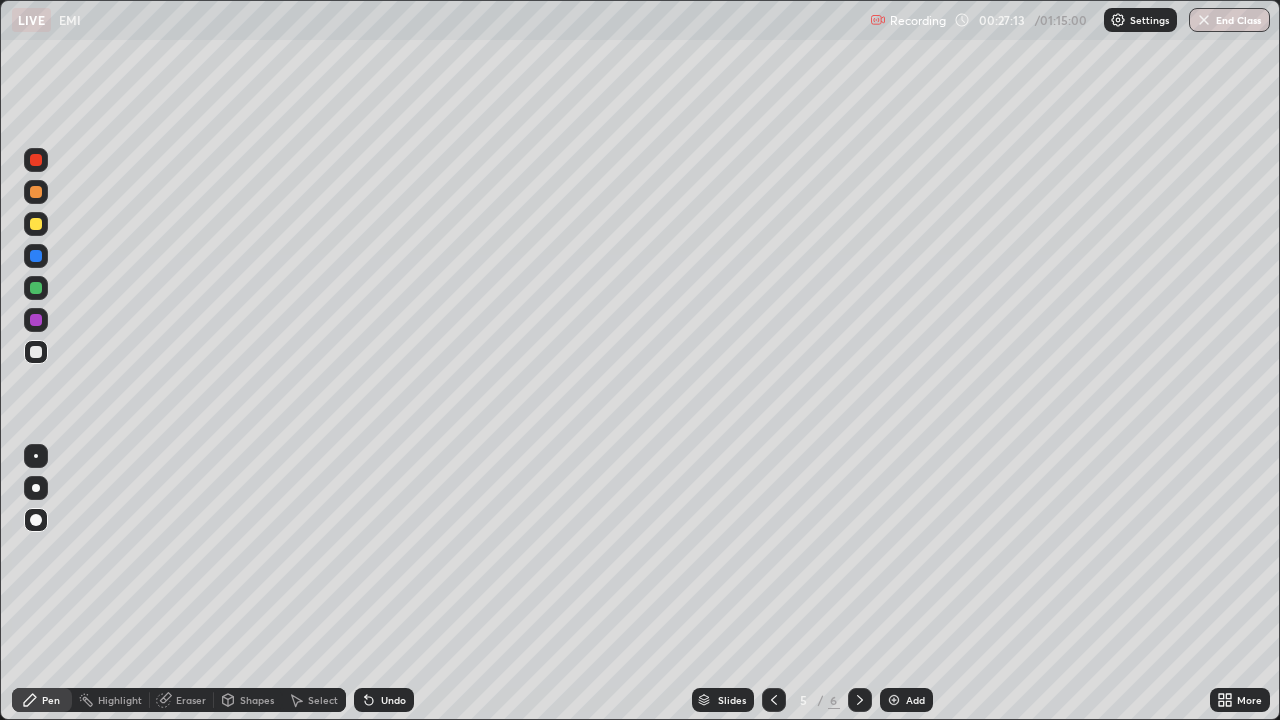 click on "Eraser" at bounding box center (191, 700) 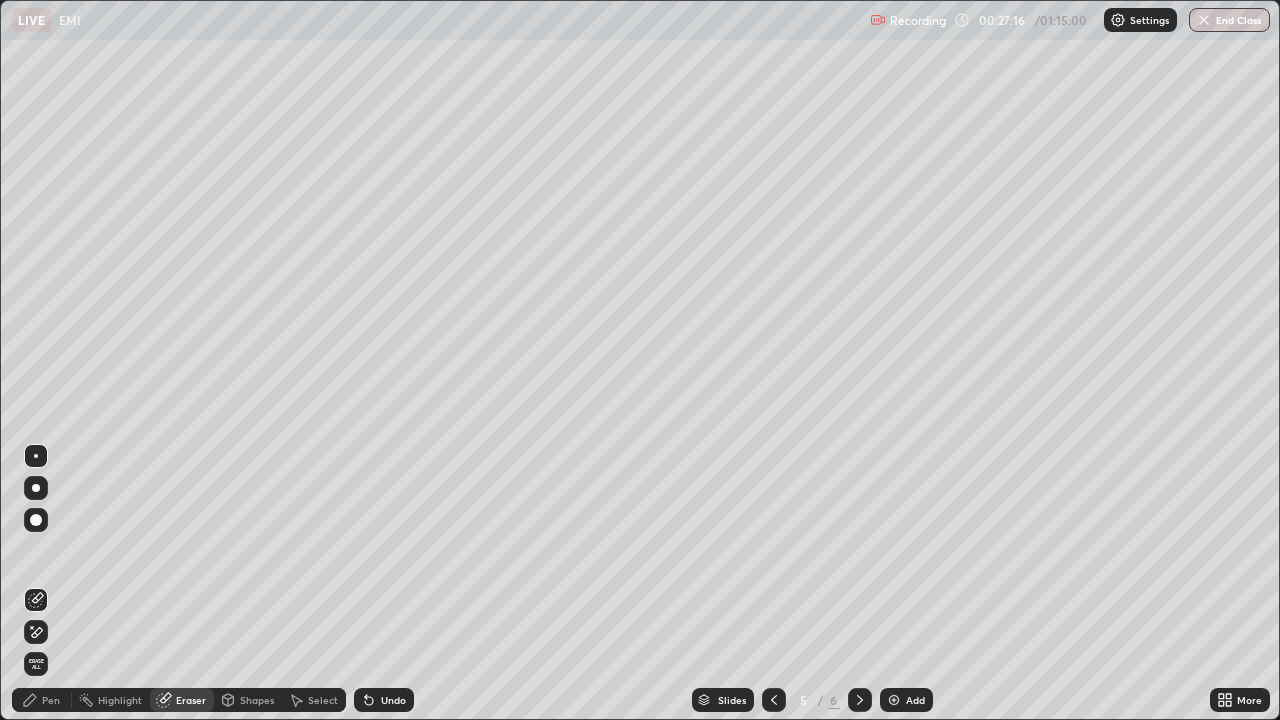 click 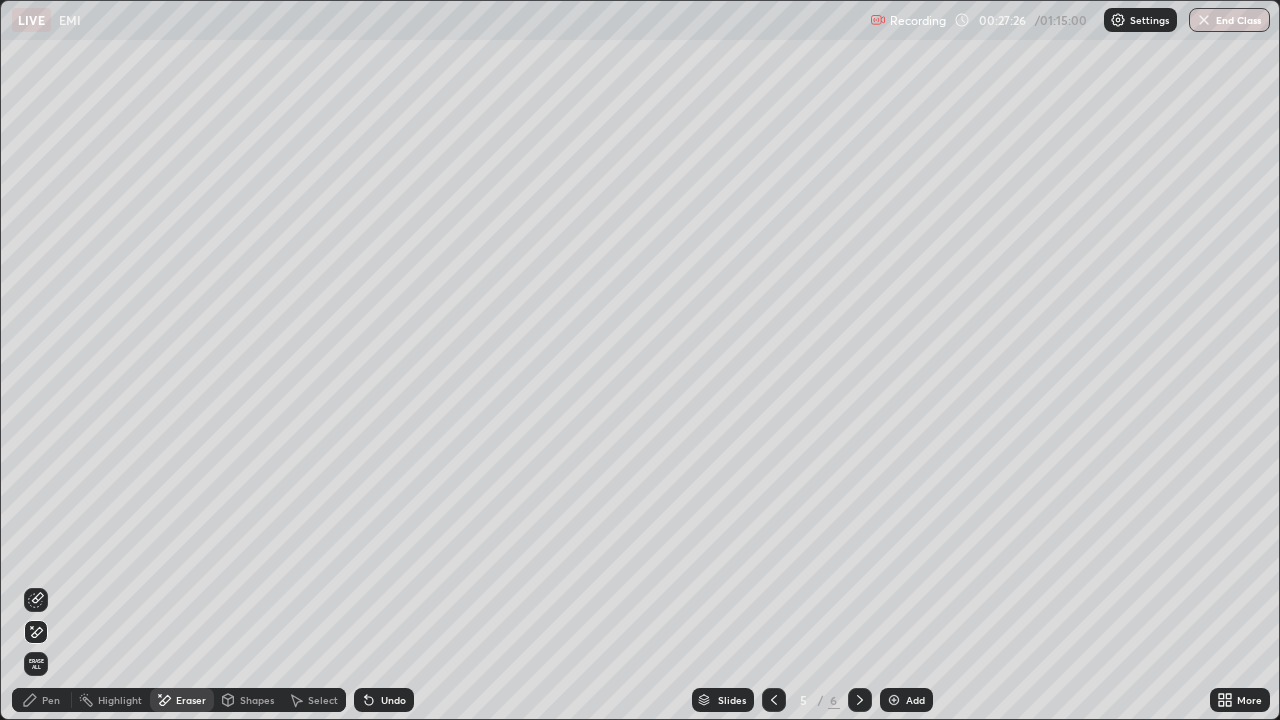 click on "Pen" at bounding box center [51, 700] 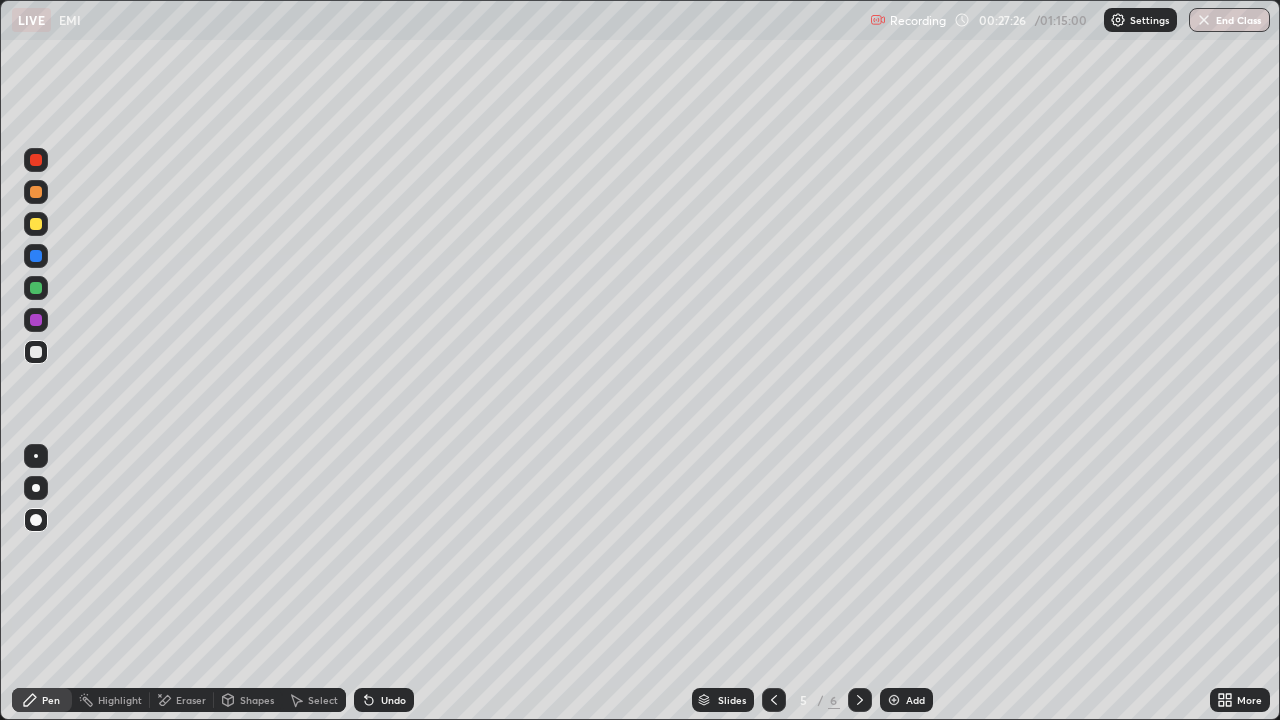 click at bounding box center (36, 352) 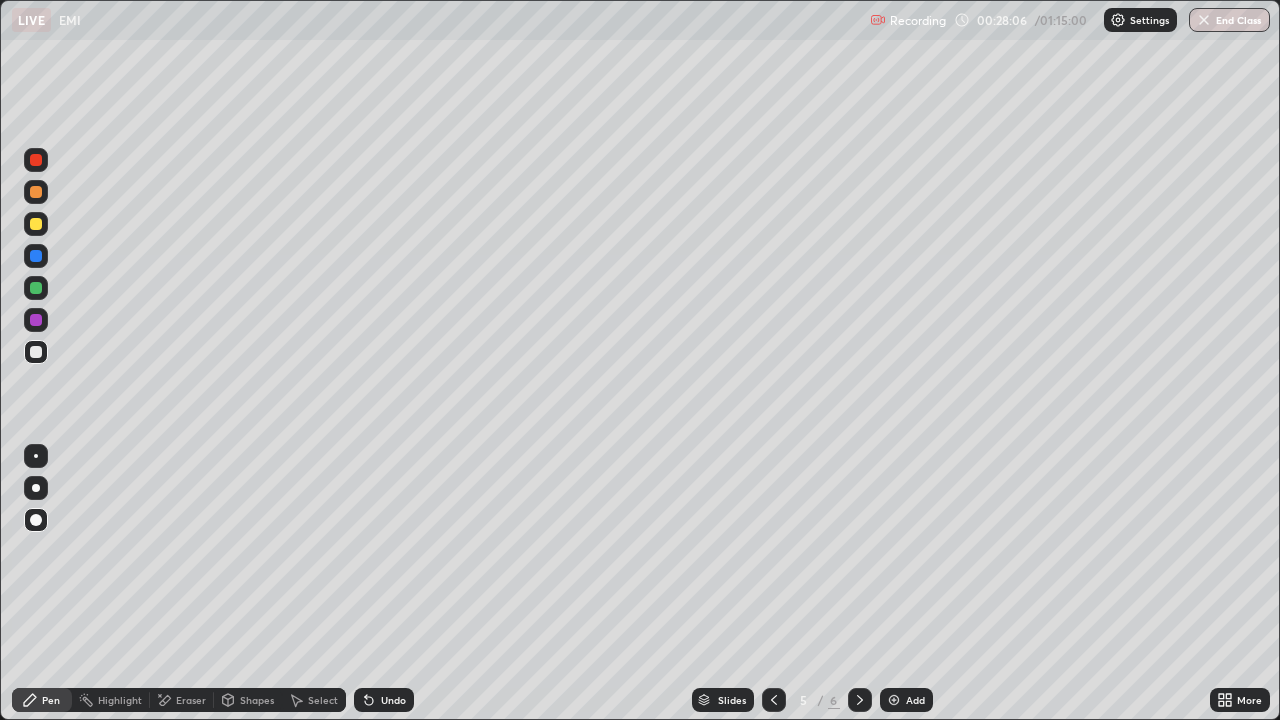 click on "Undo" at bounding box center [393, 700] 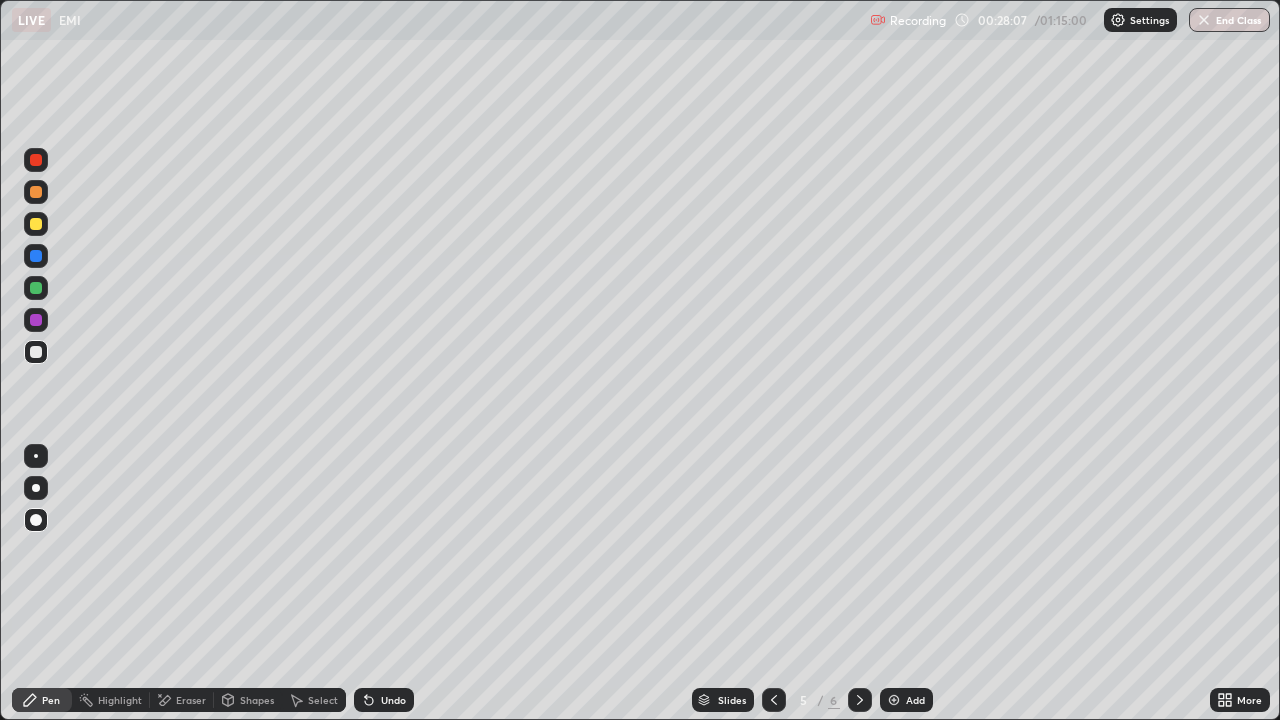 click on "Undo" at bounding box center [384, 700] 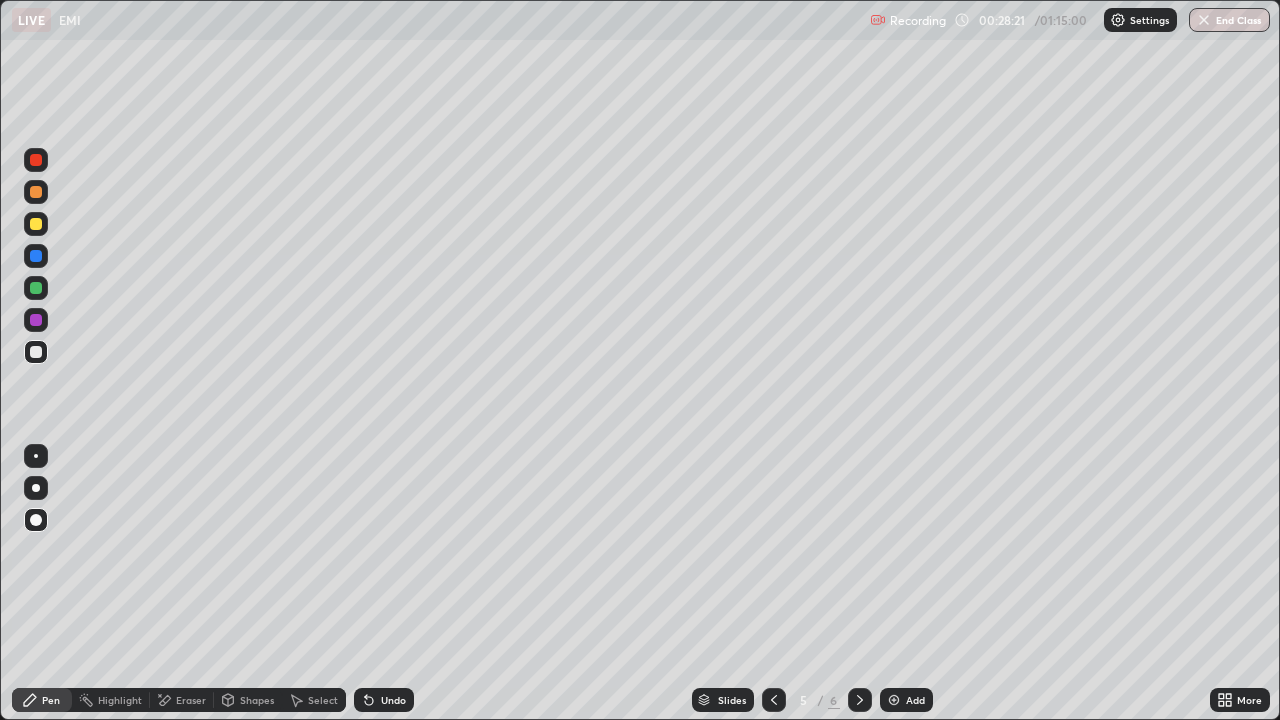 click 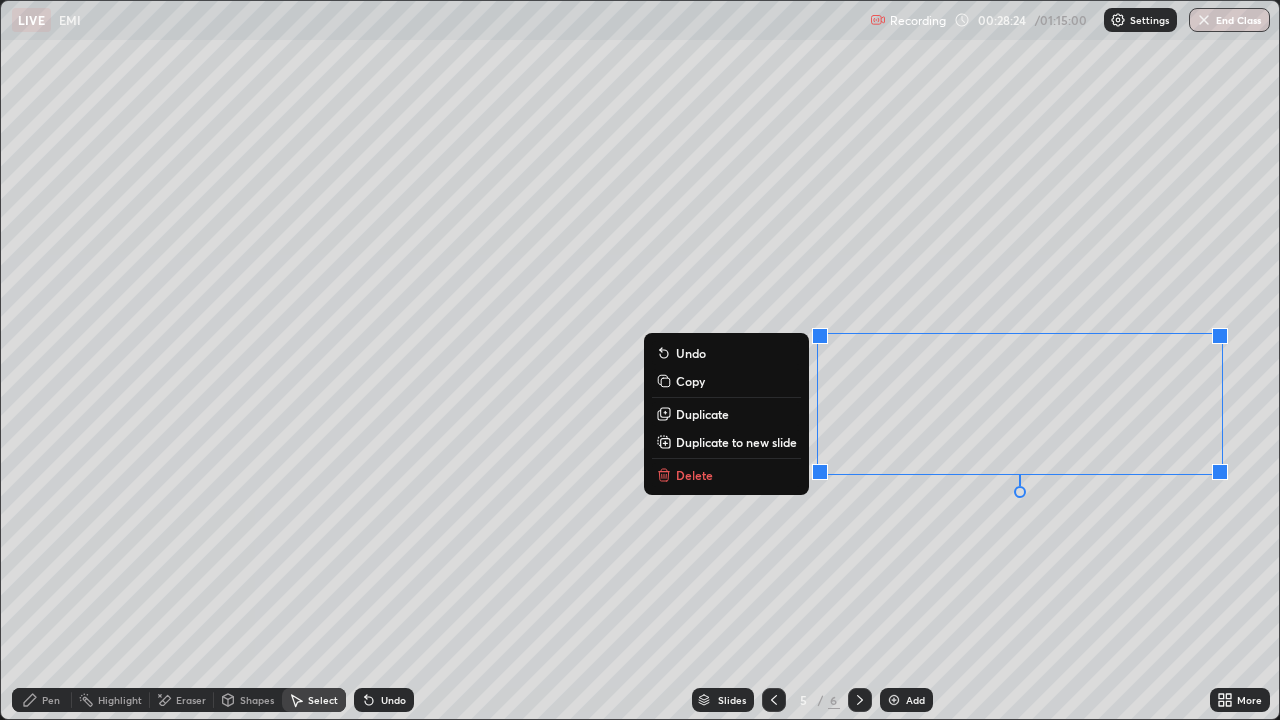 click on "Duplicate to new slide" at bounding box center [736, 442] 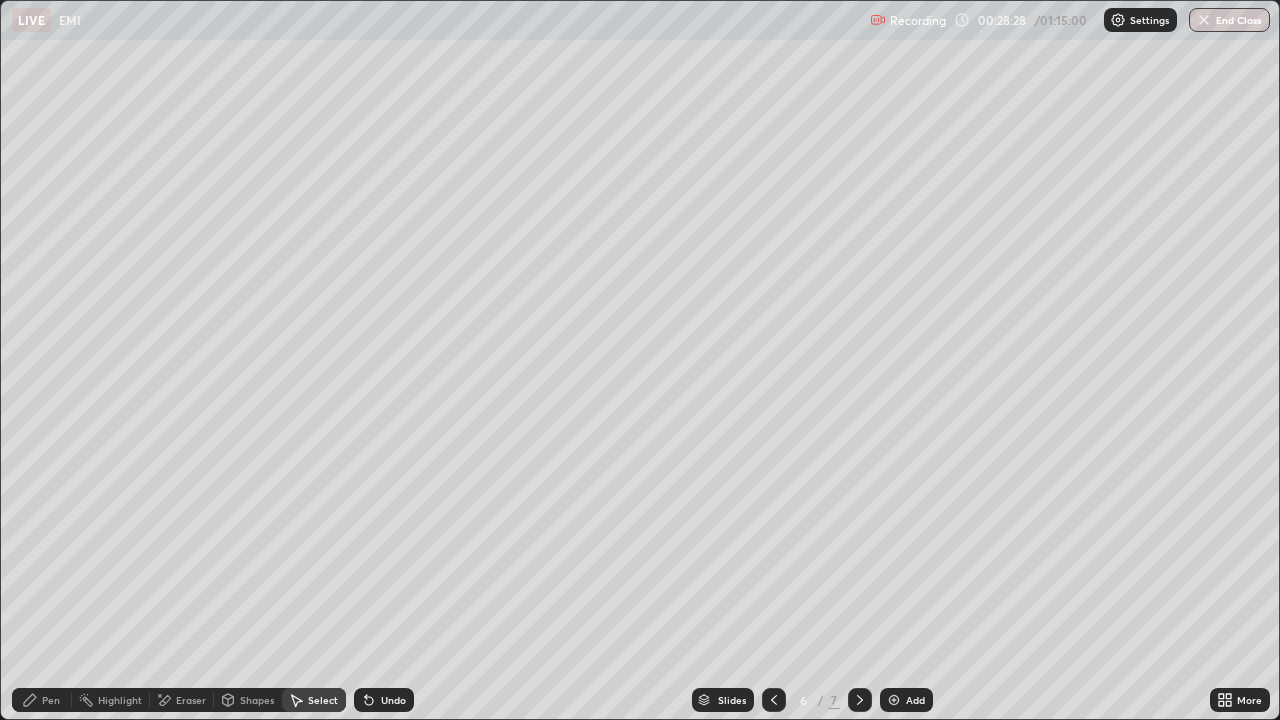 click on "Pen" at bounding box center (42, 700) 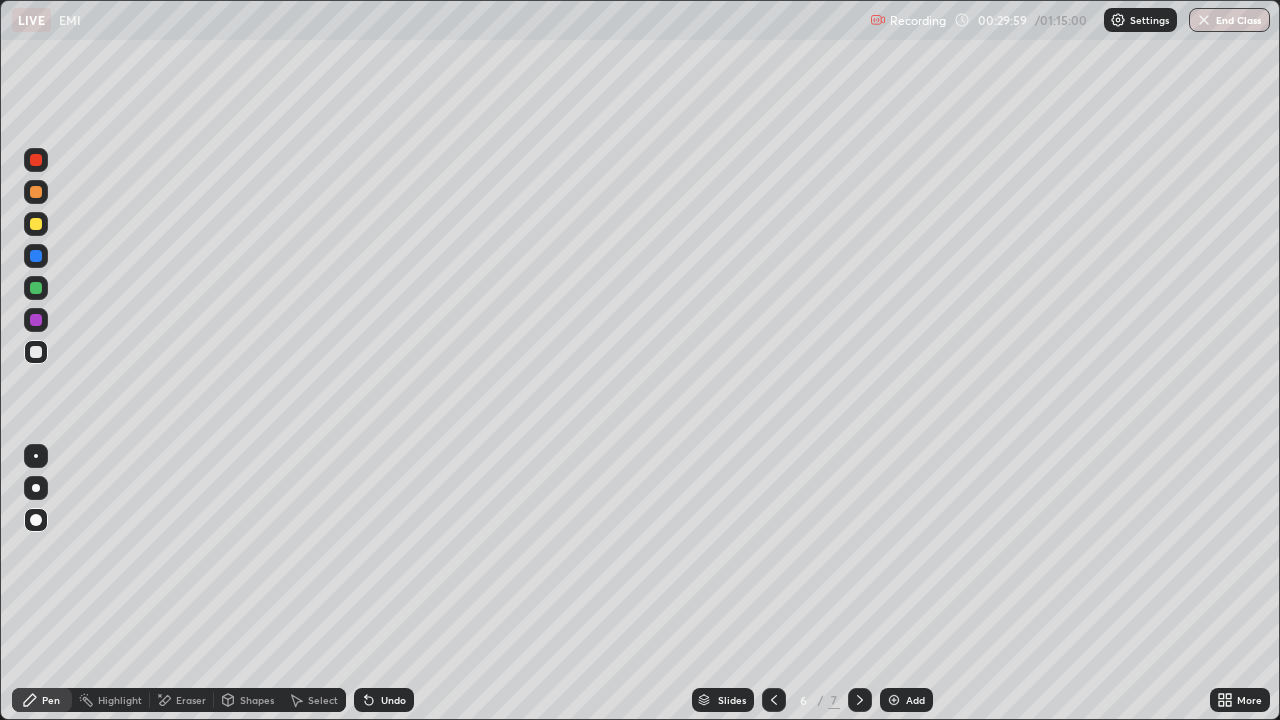click at bounding box center [36, 320] 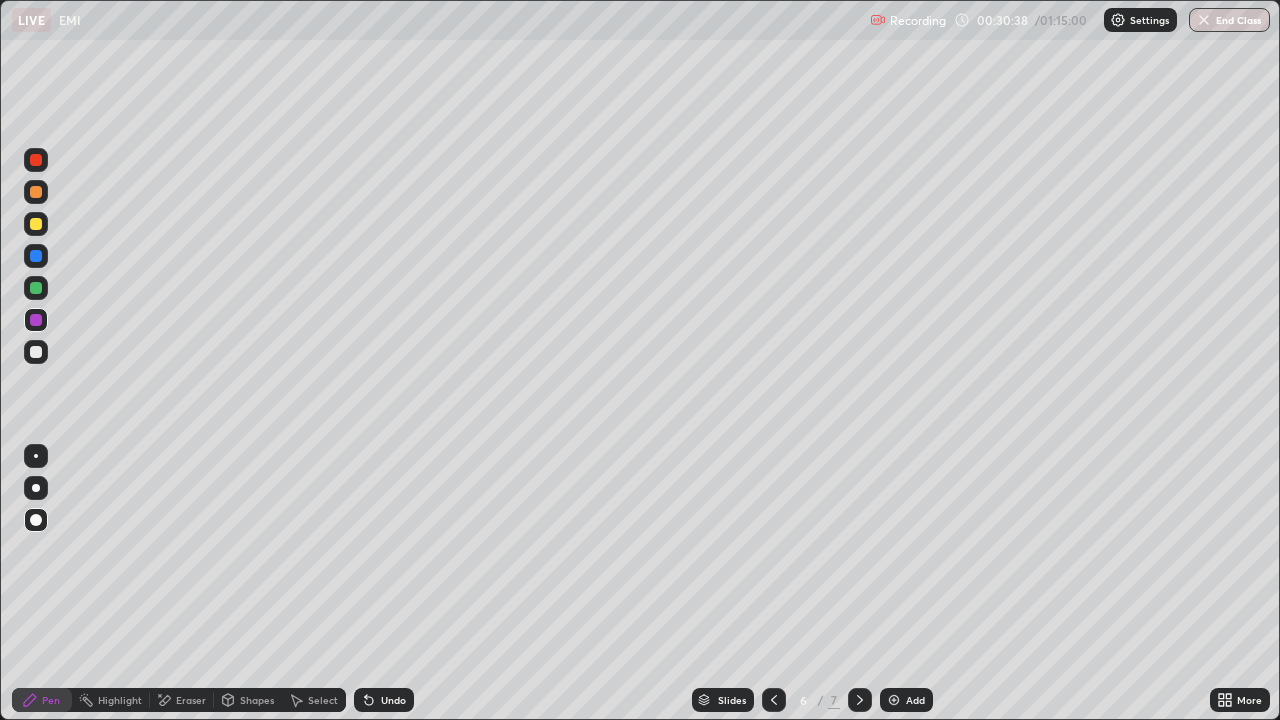 click 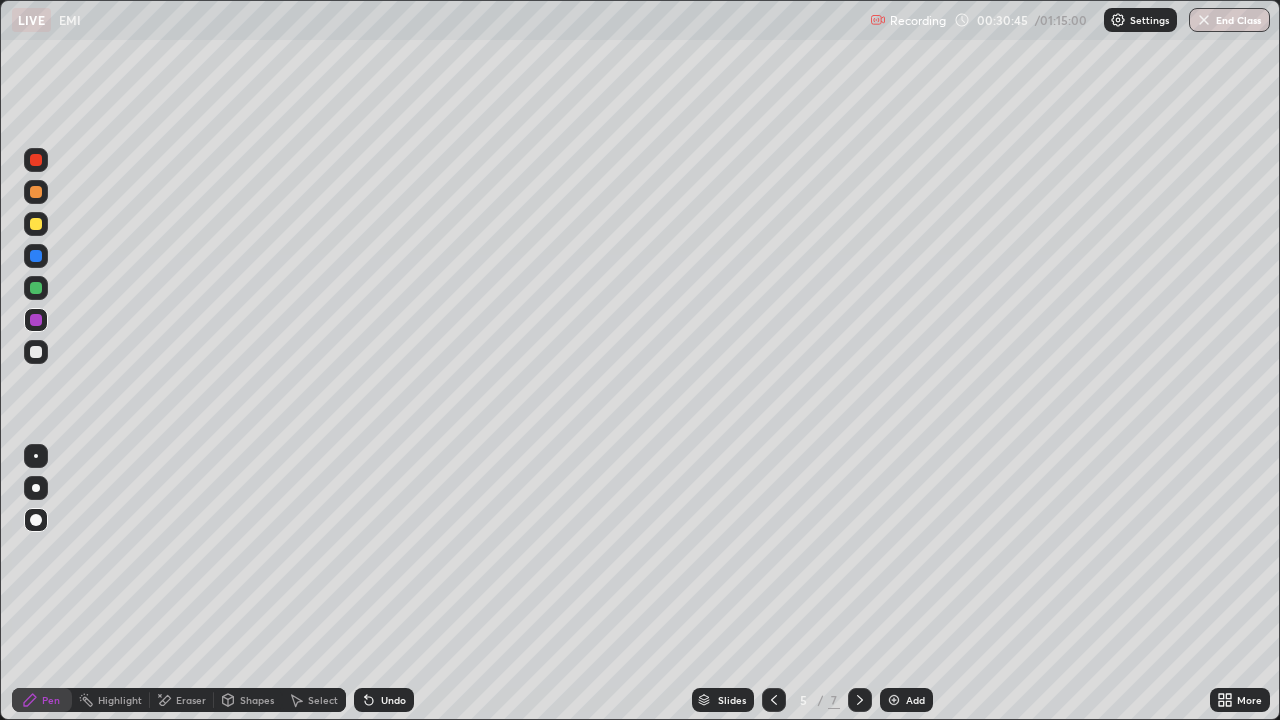 click at bounding box center [36, 352] 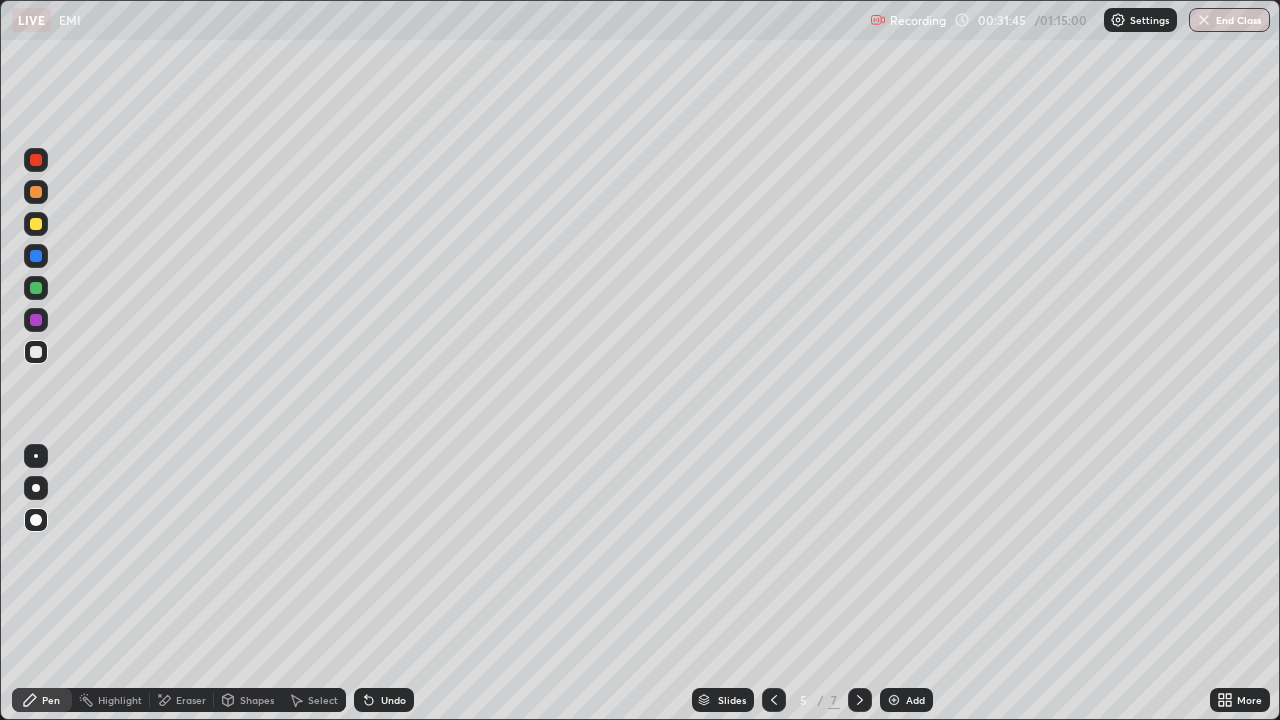 click on "Add" at bounding box center (915, 700) 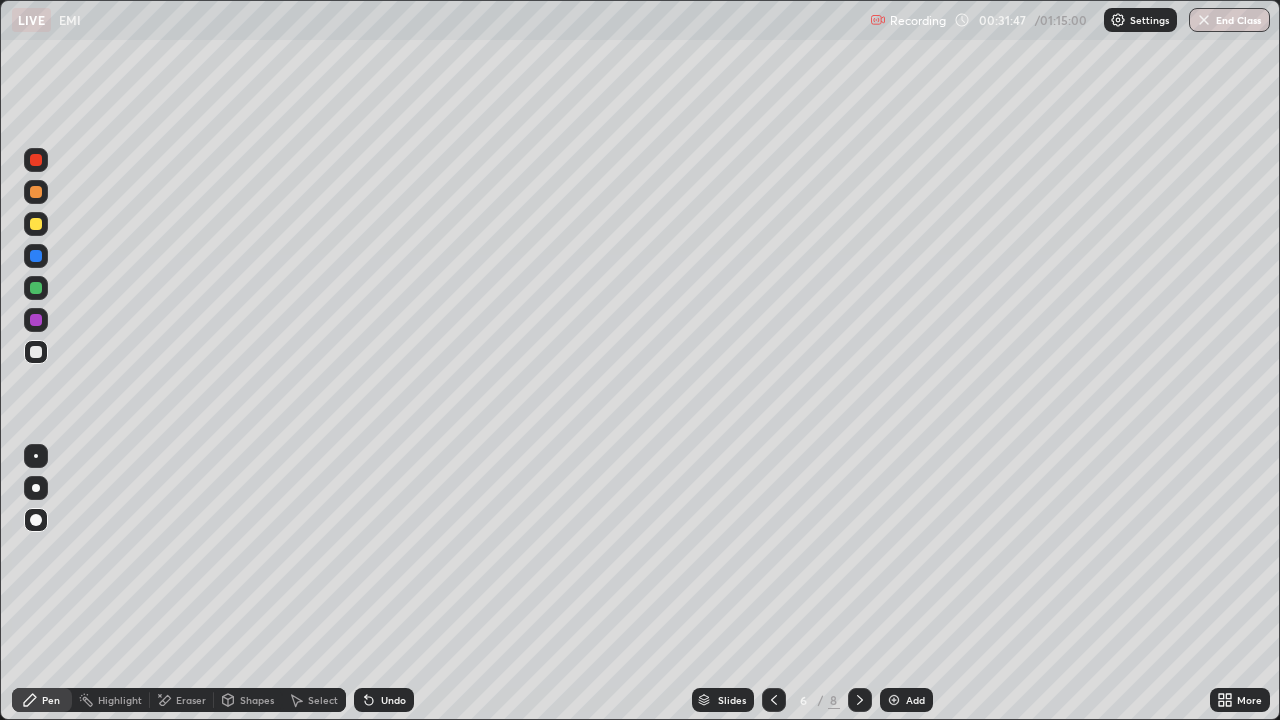 click at bounding box center (36, 224) 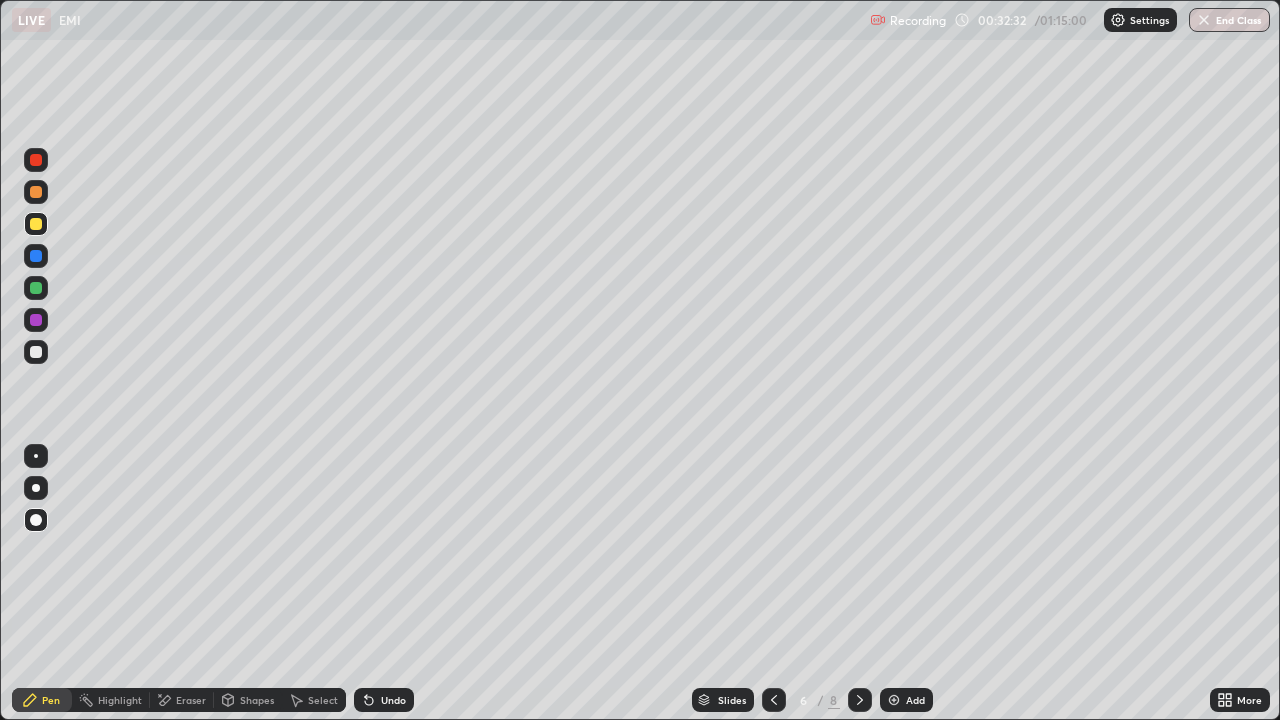 click at bounding box center [36, 288] 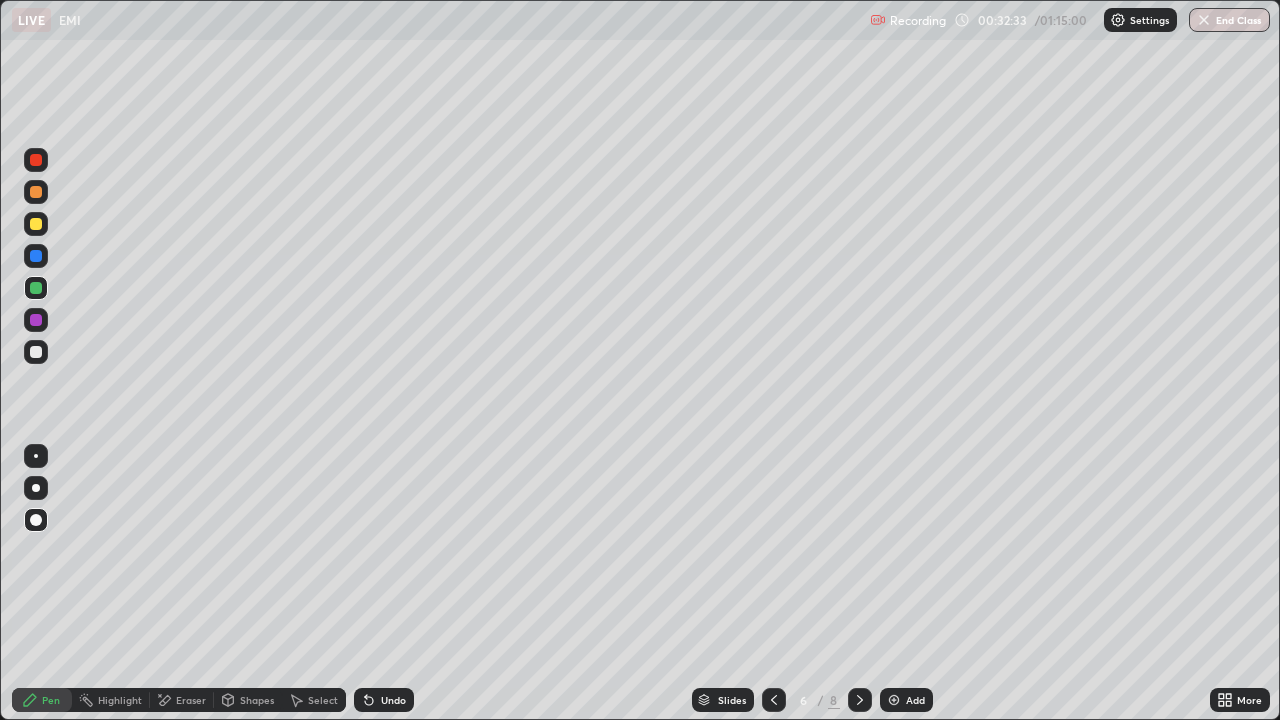 click 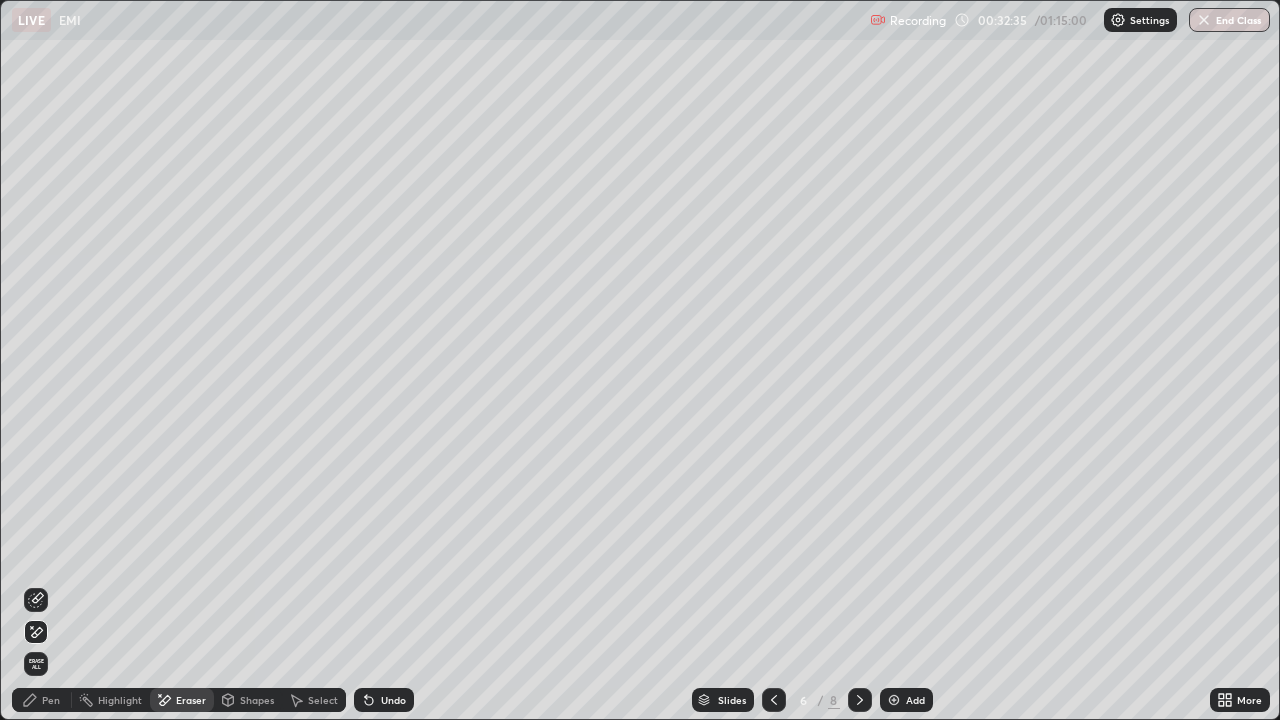 click on "Pen" at bounding box center (42, 700) 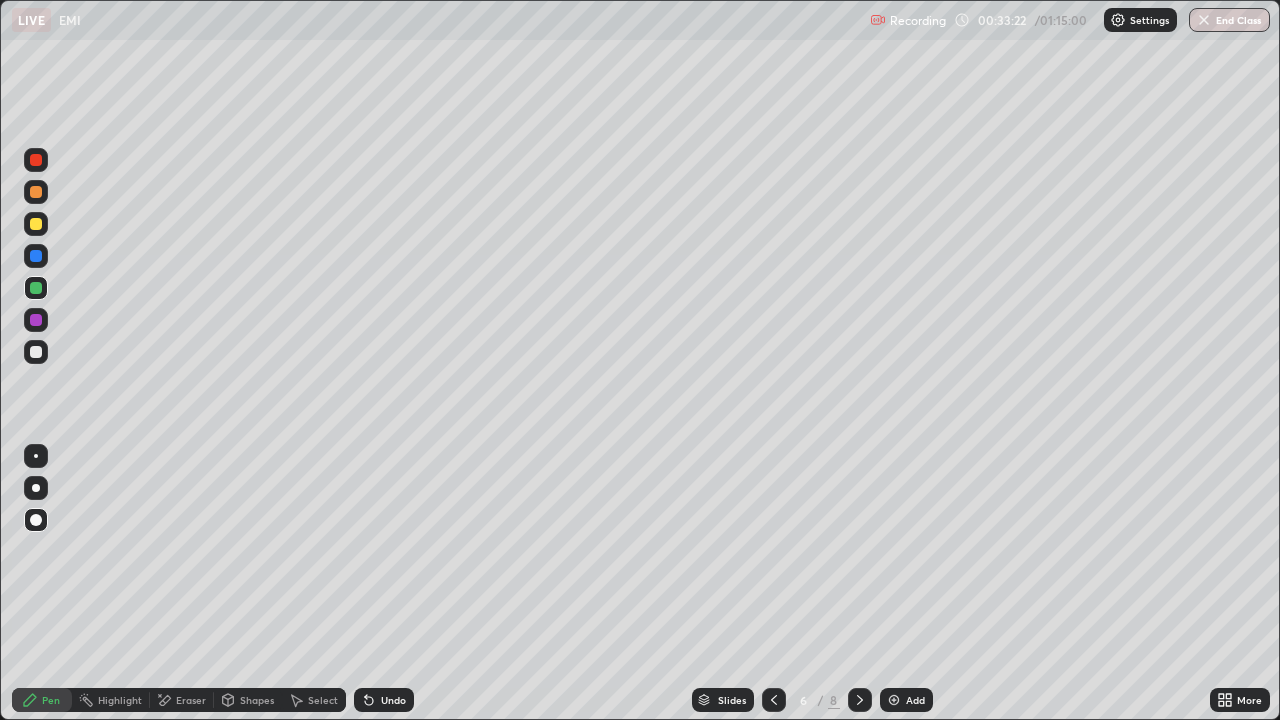 click at bounding box center [36, 352] 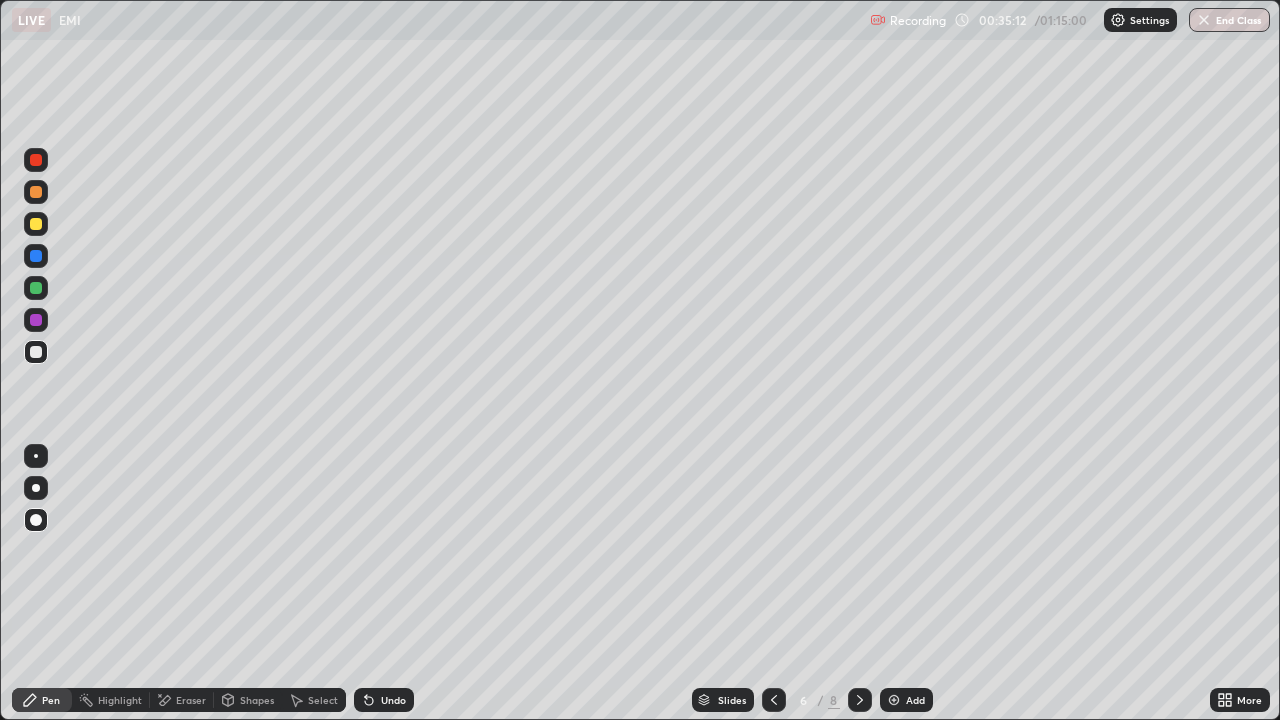 click 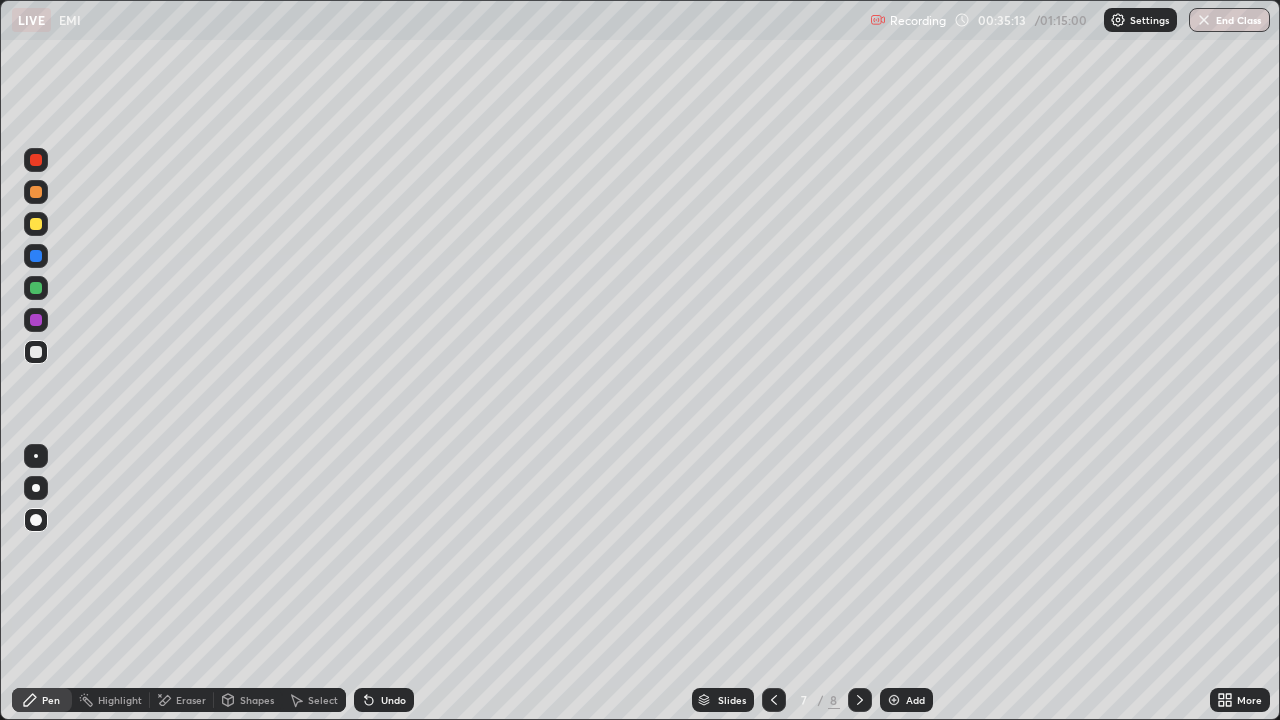 click 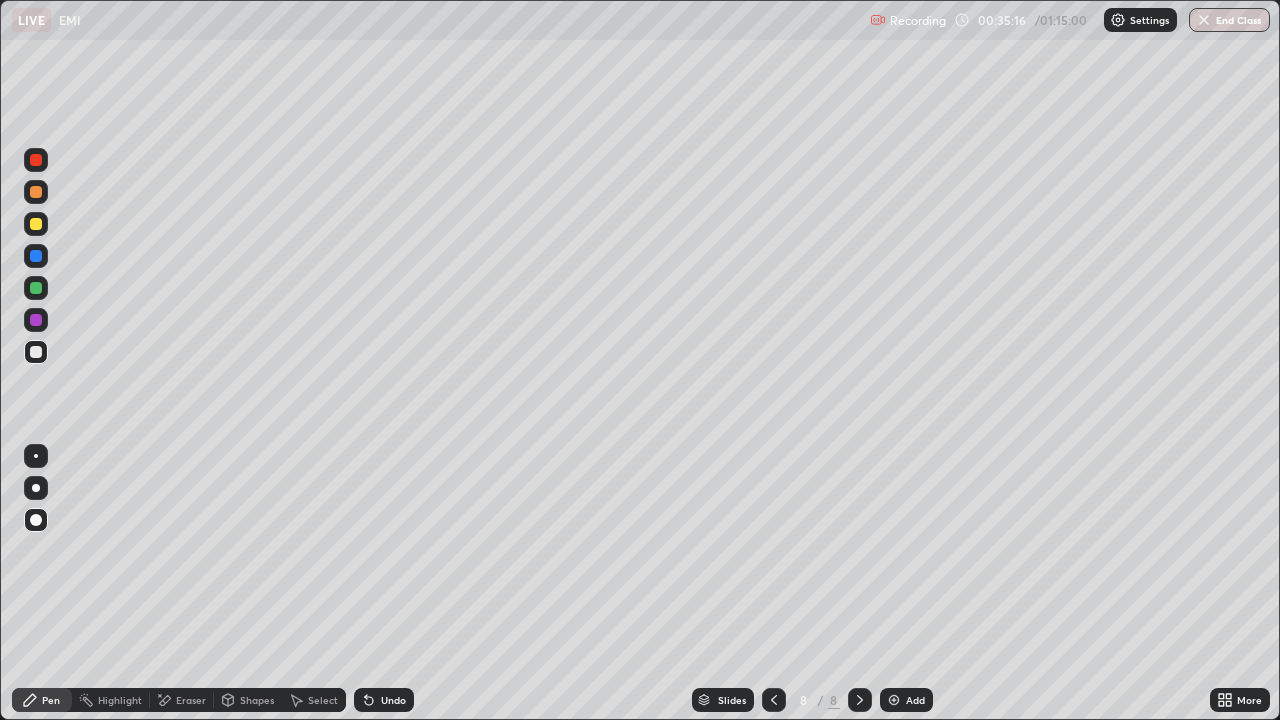 click at bounding box center (774, 700) 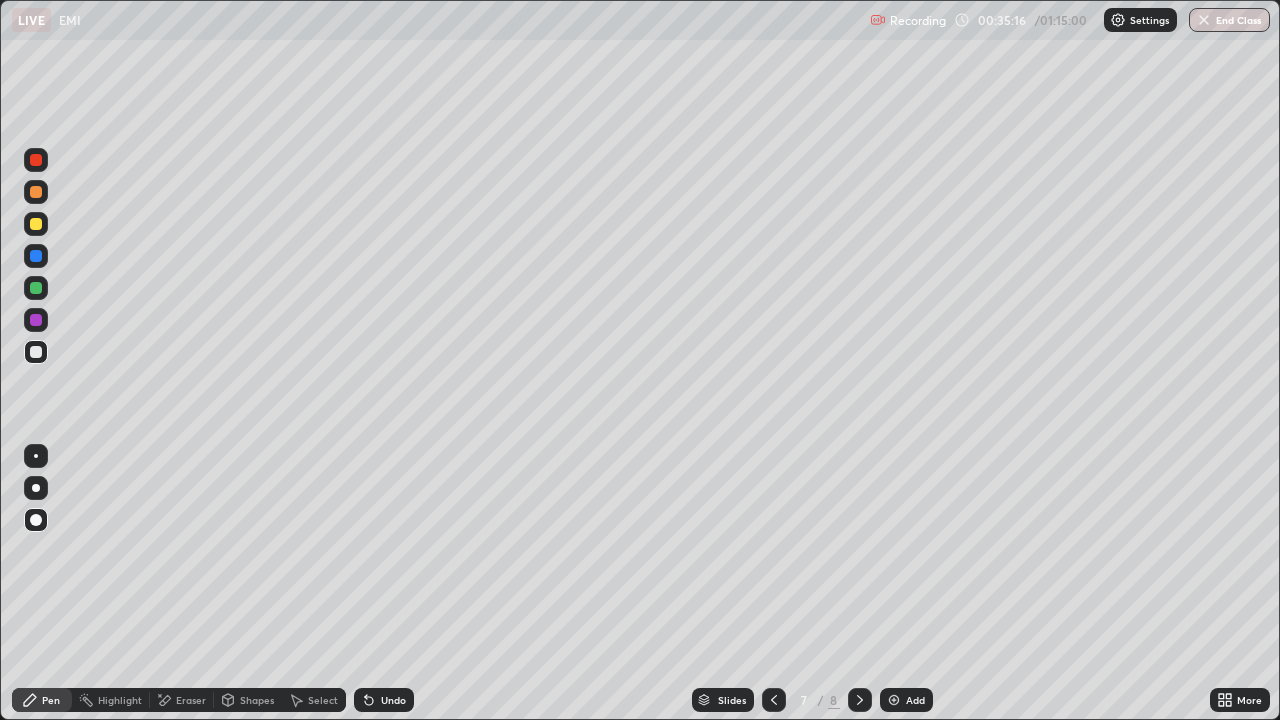 click 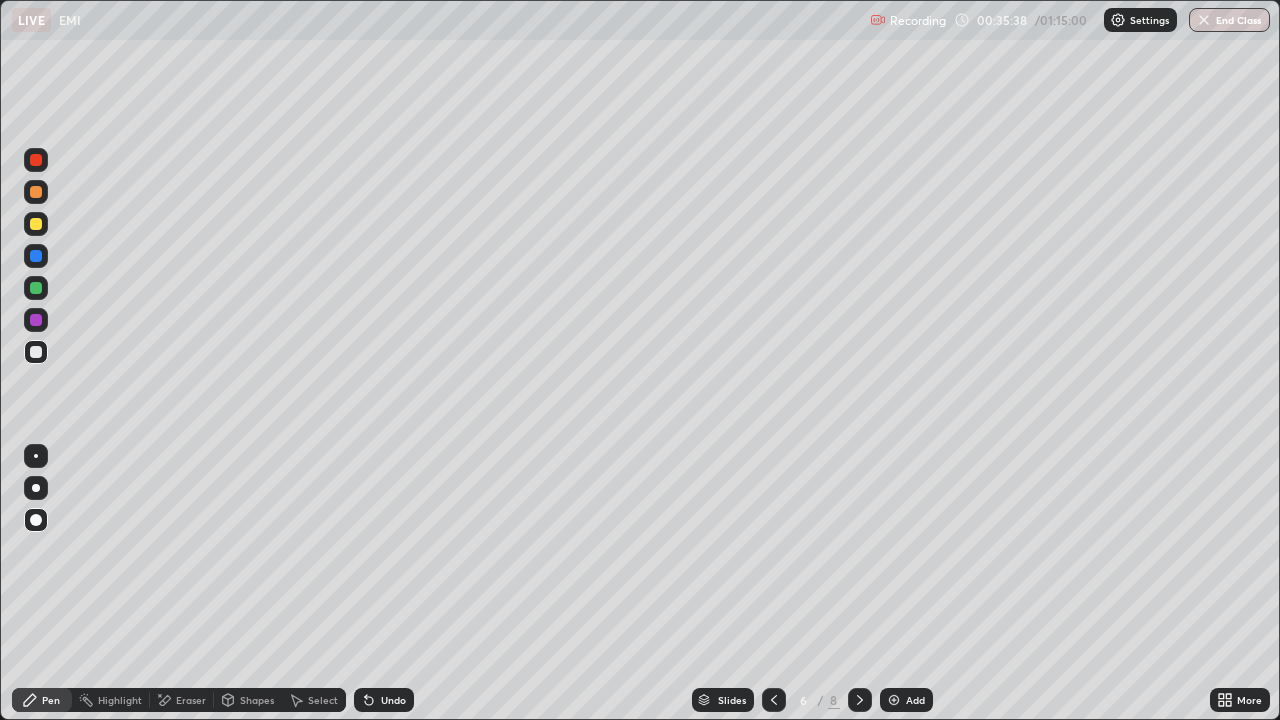 click at bounding box center [36, 488] 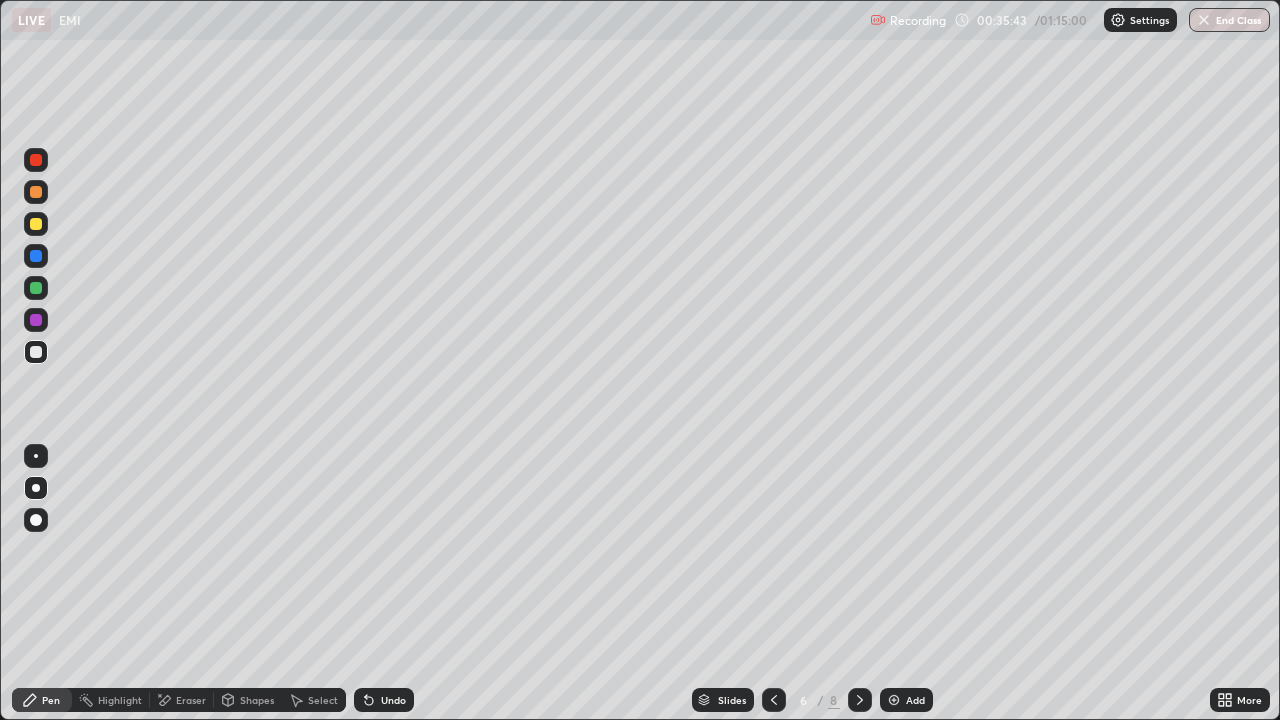 click 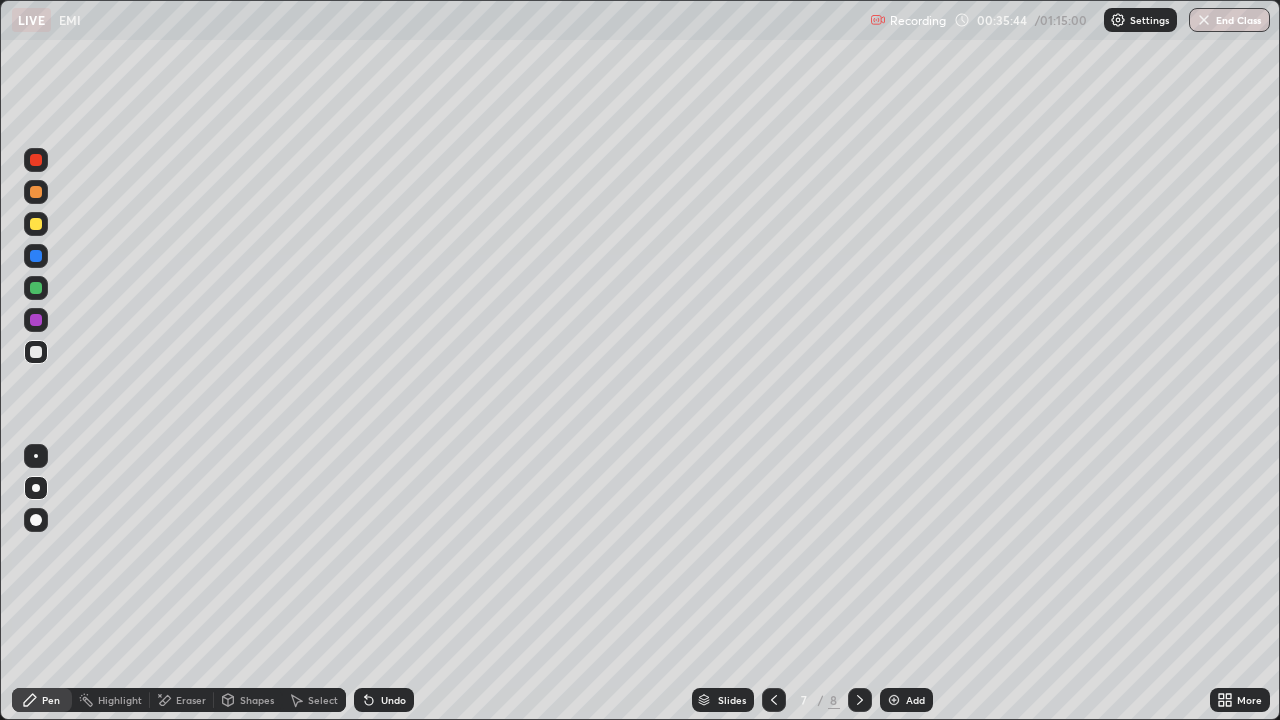 click 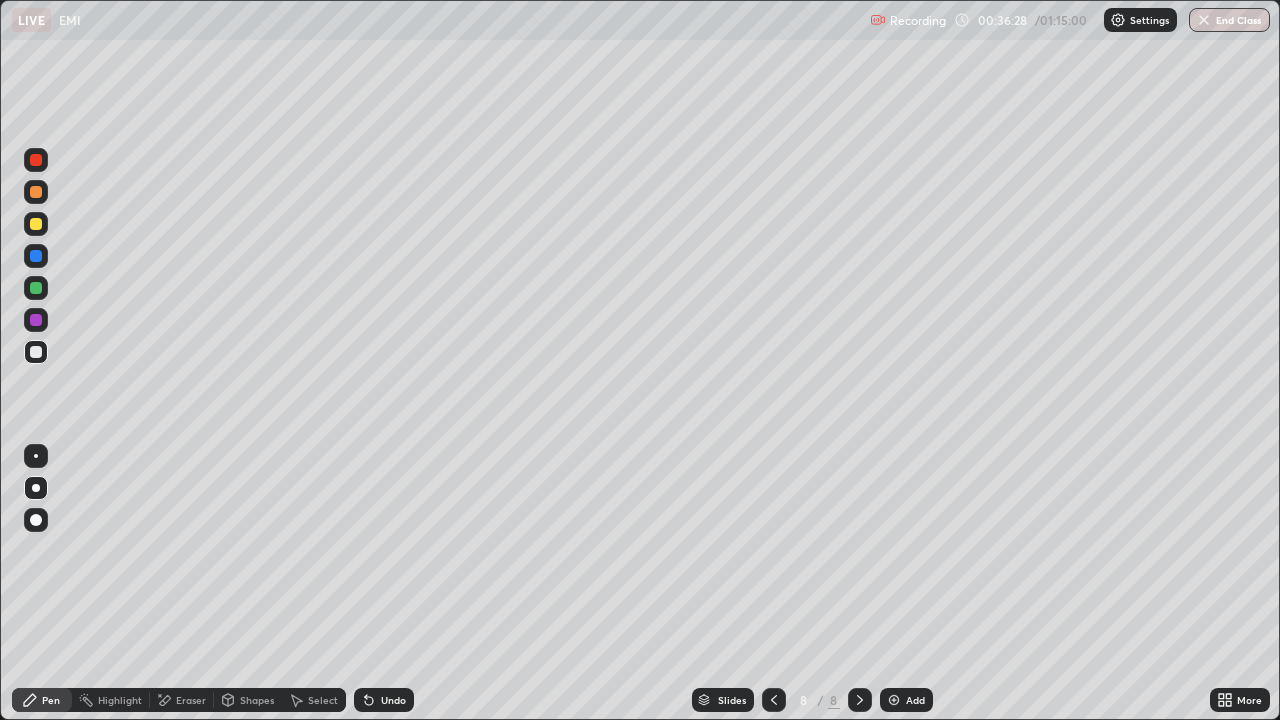 click at bounding box center [36, 288] 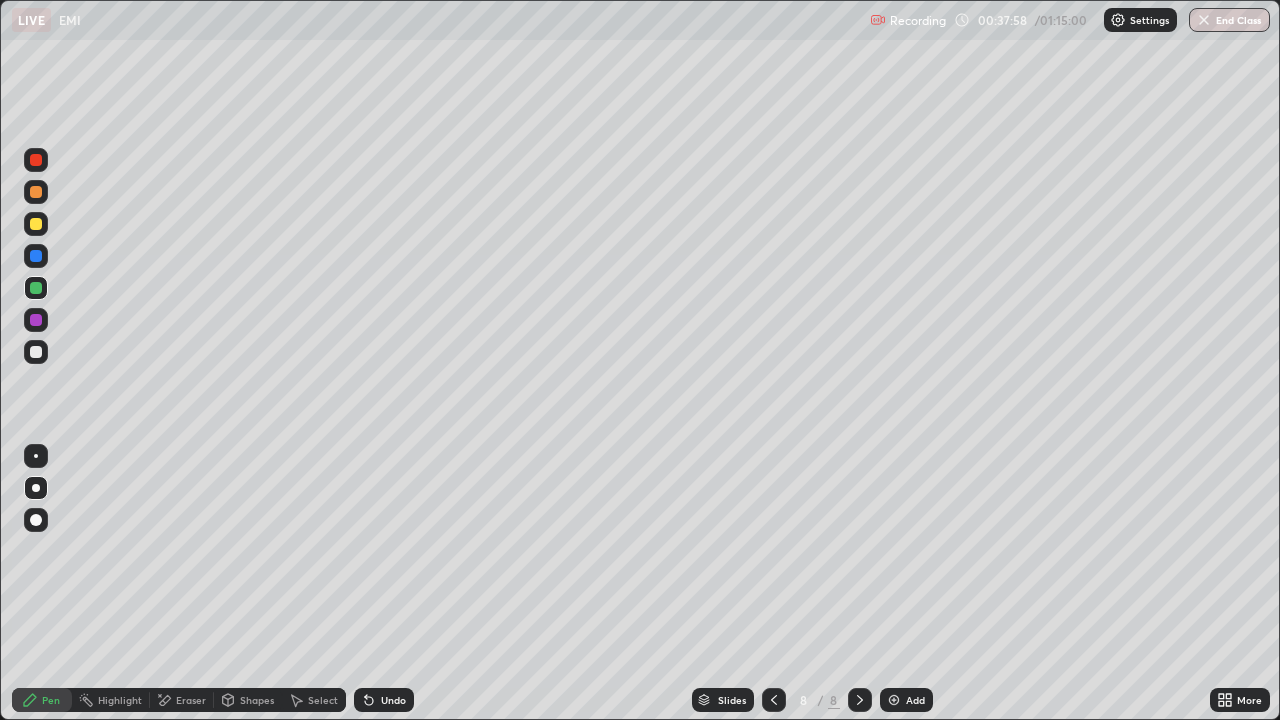 click on "Add" at bounding box center [915, 700] 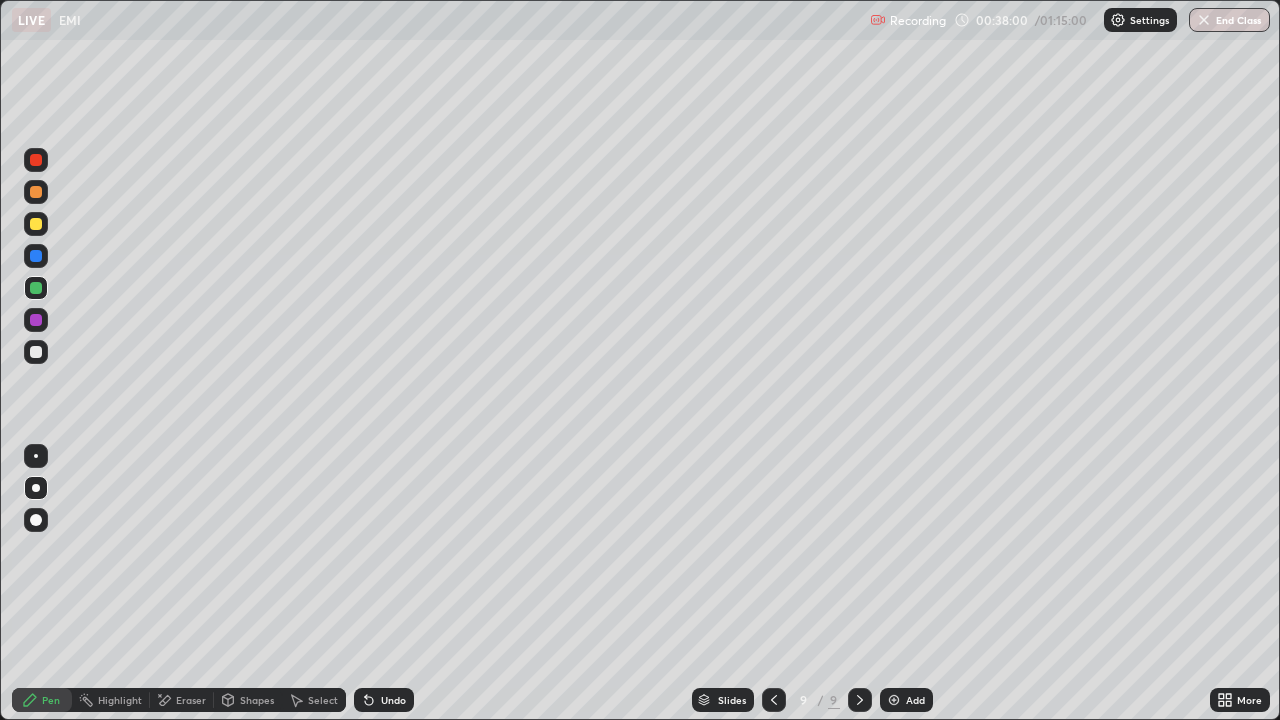 click at bounding box center (36, 352) 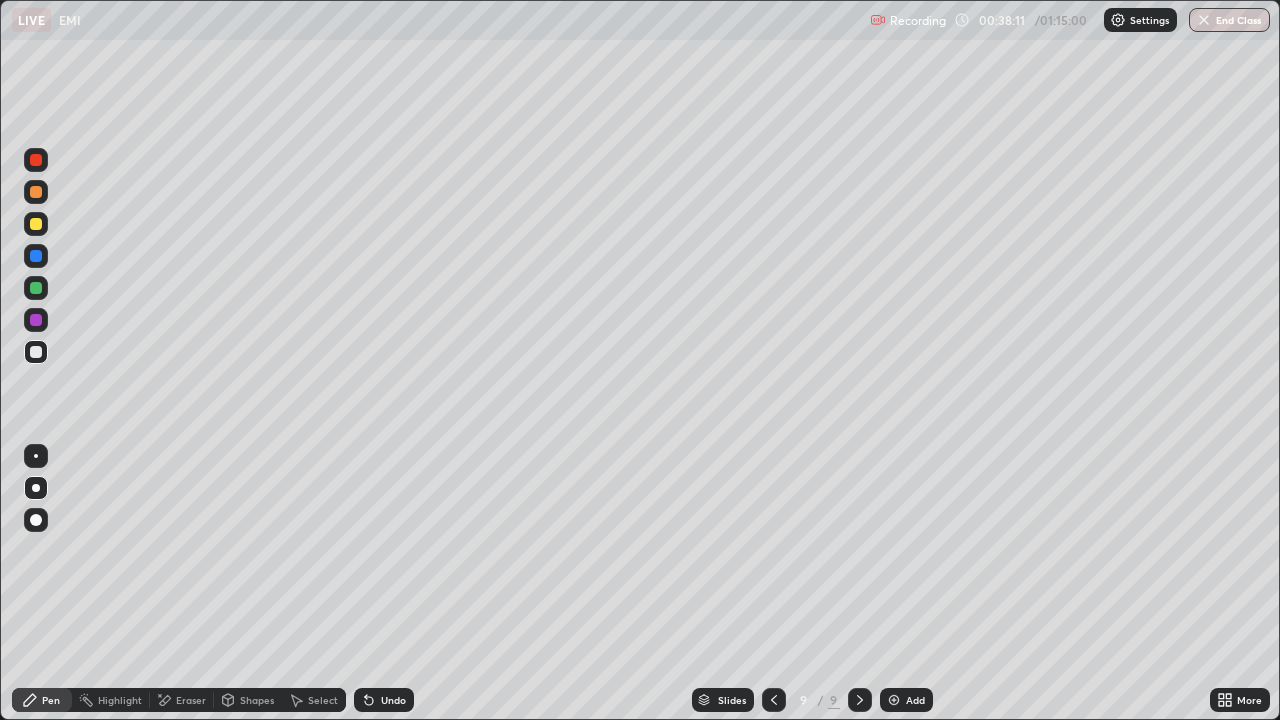 click at bounding box center (36, 192) 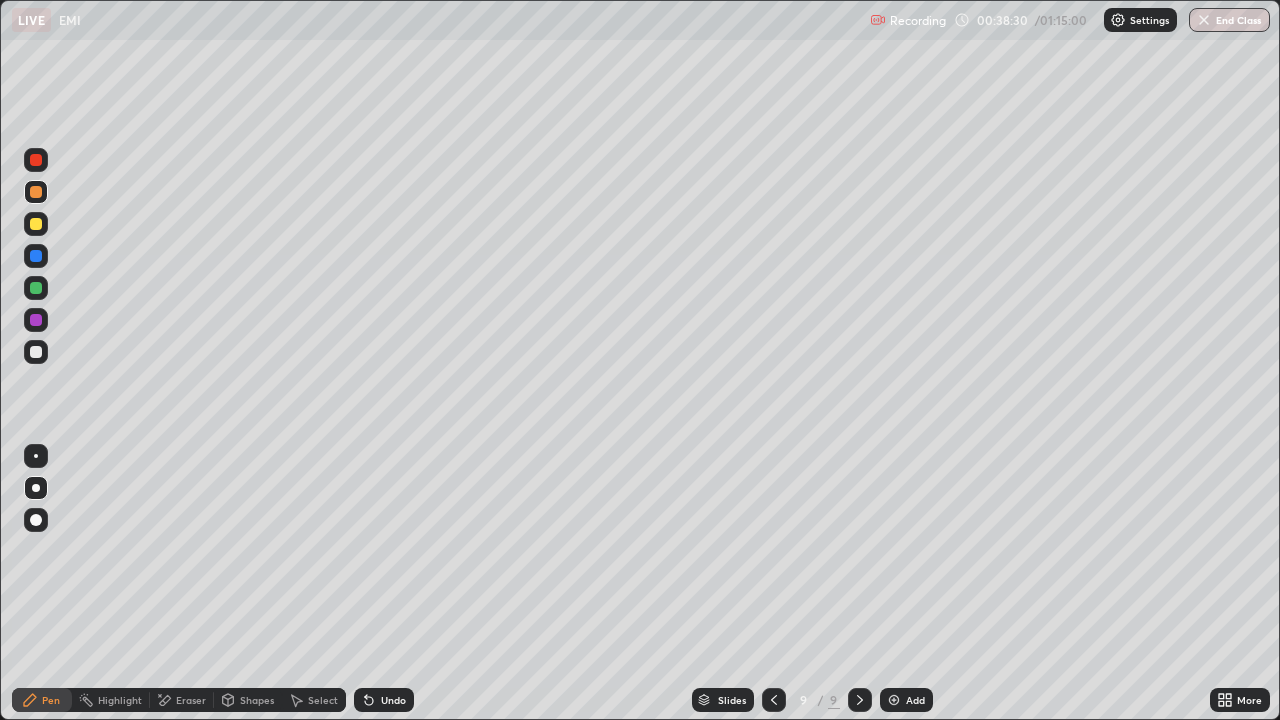 click at bounding box center (36, 352) 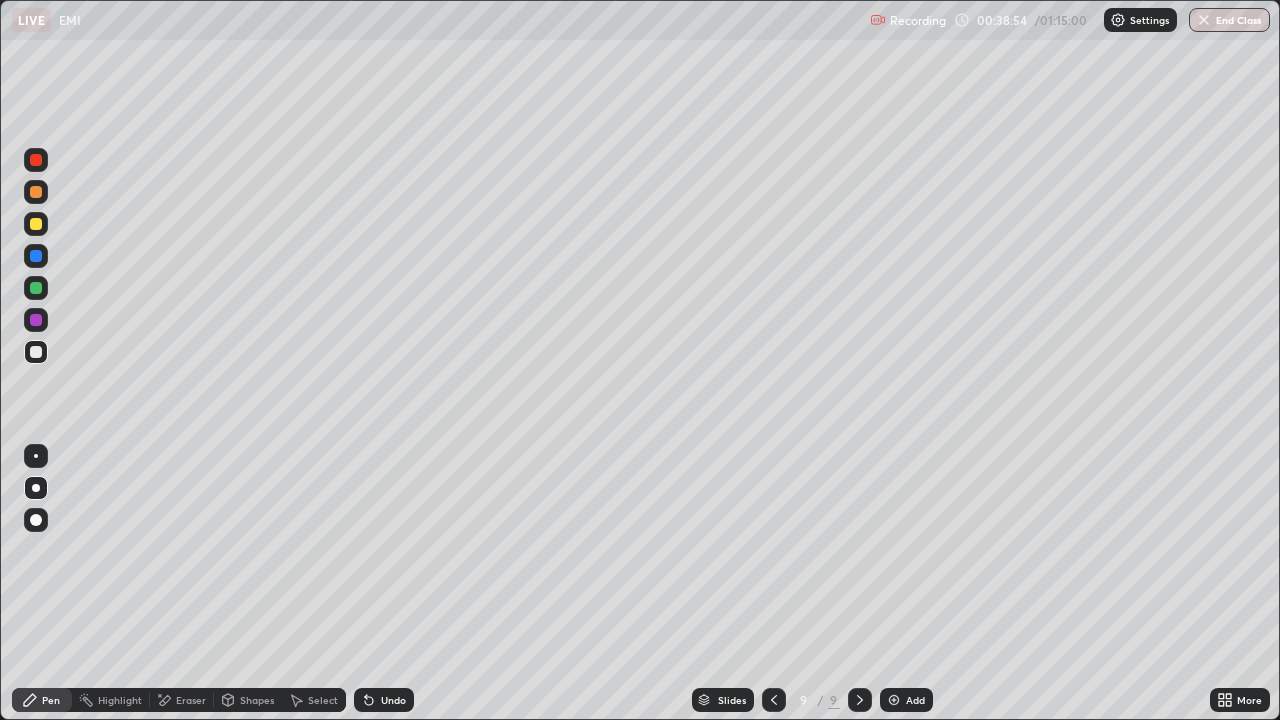 click at bounding box center (36, 352) 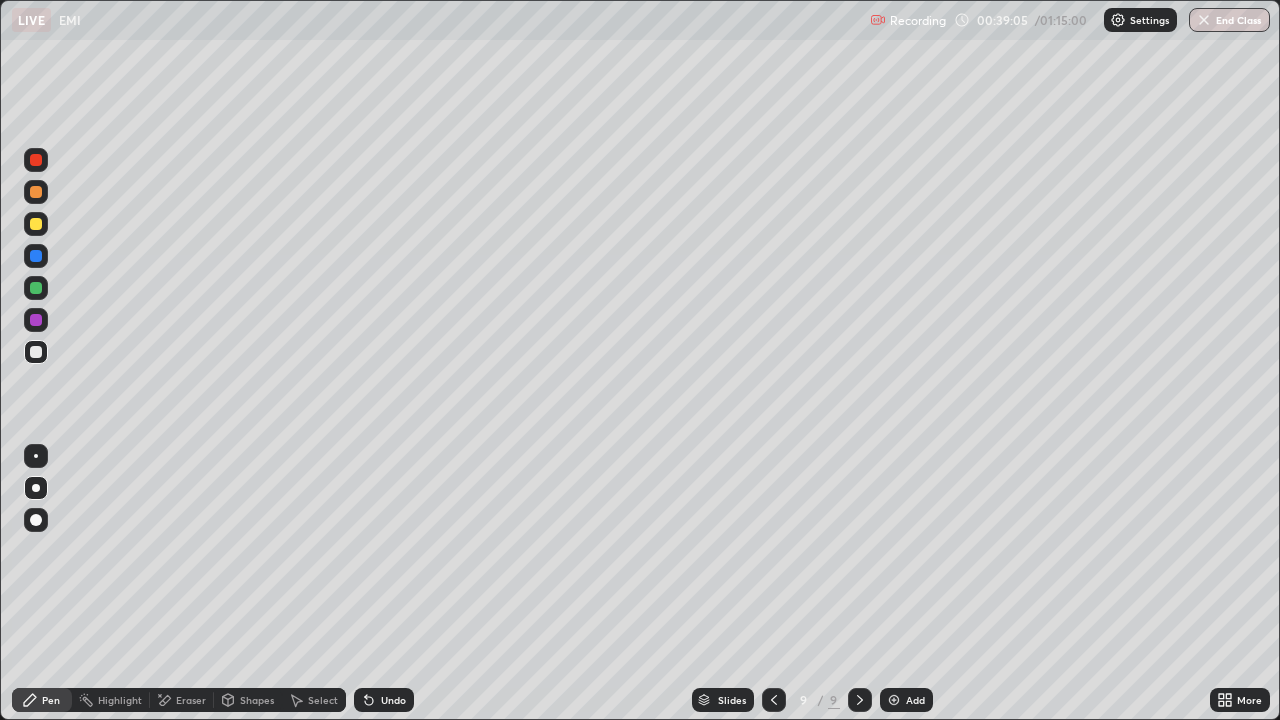 click on "Eraser" at bounding box center [191, 700] 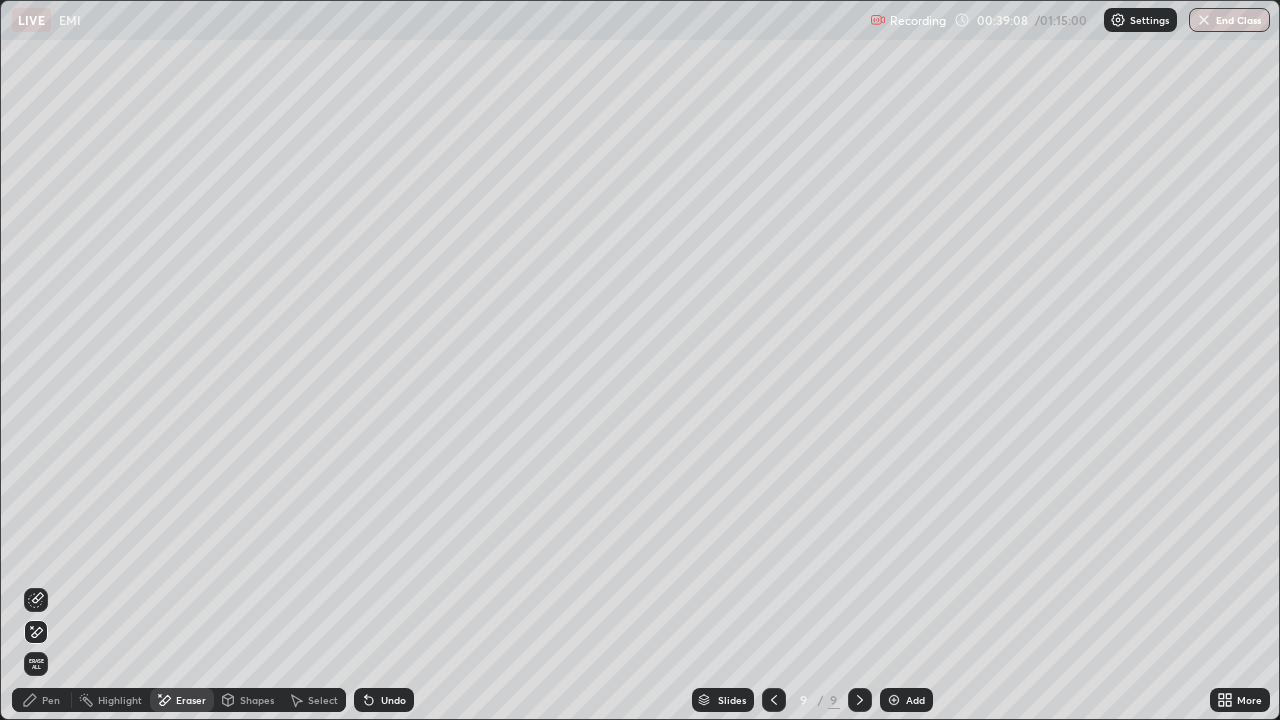 click on "Pen" at bounding box center [42, 700] 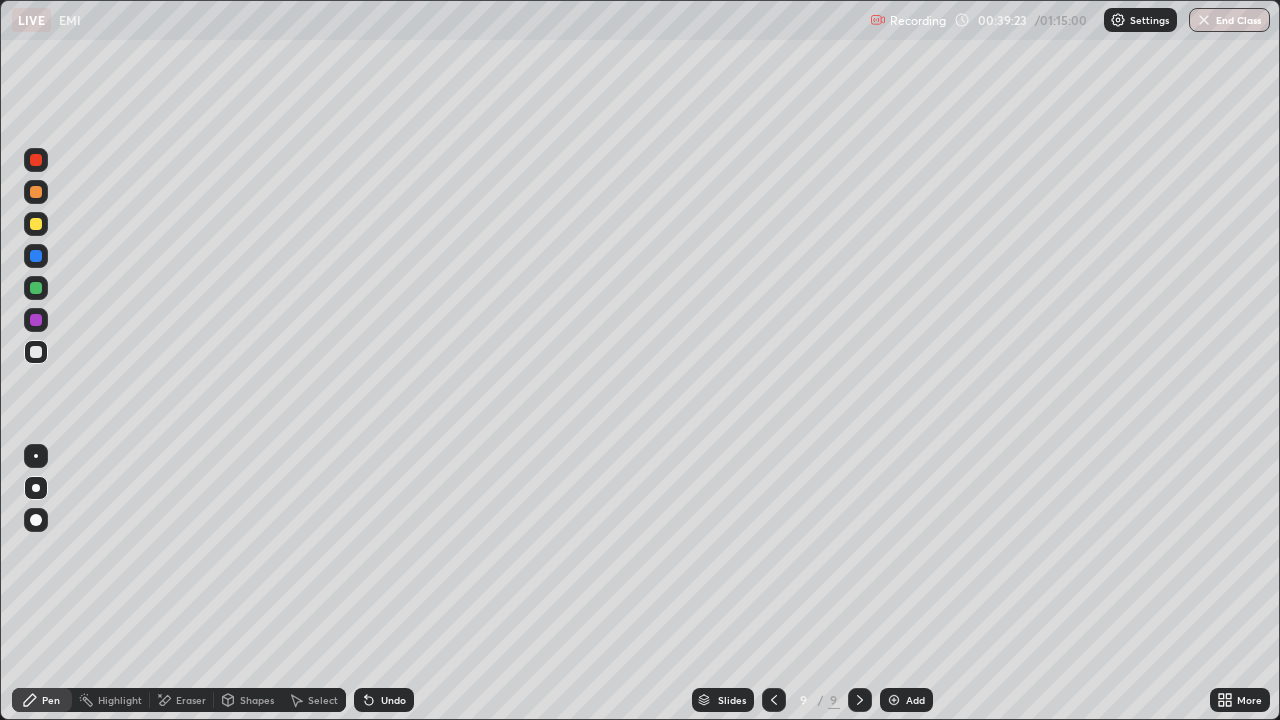 click at bounding box center (36, 320) 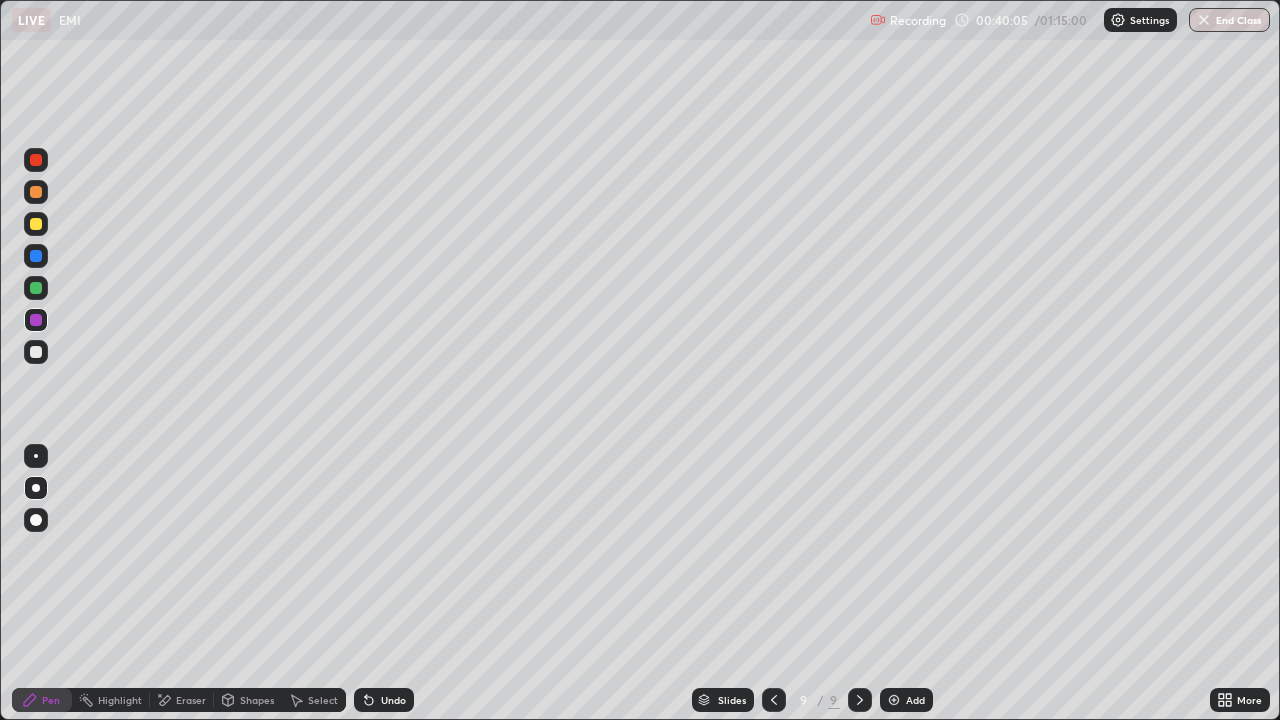 click at bounding box center [36, 352] 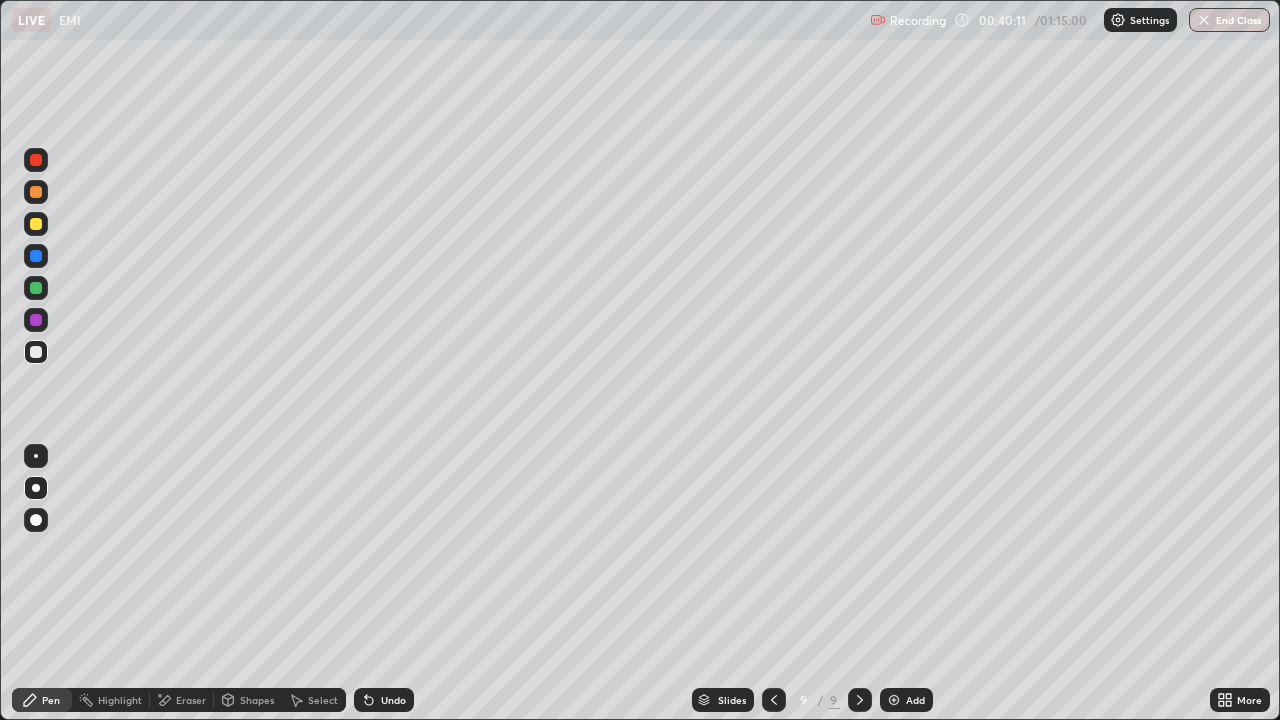 click at bounding box center (36, 320) 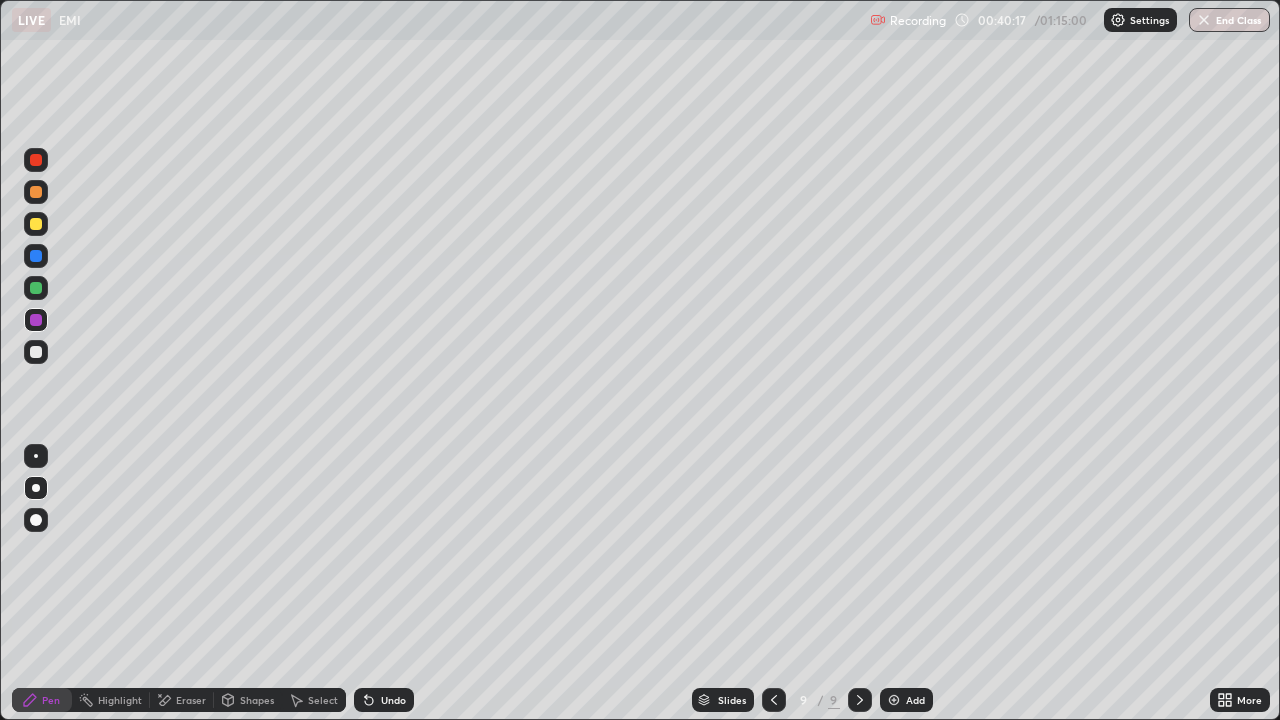 click at bounding box center [36, 352] 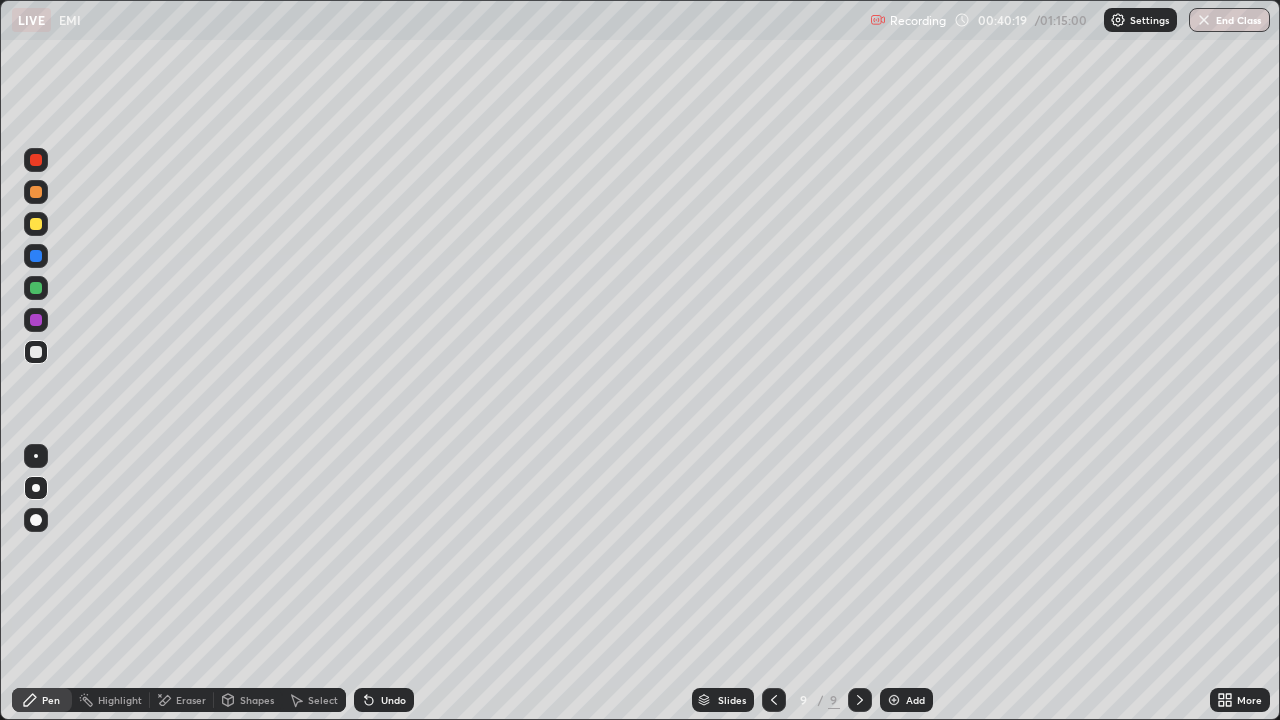 click at bounding box center (36, 320) 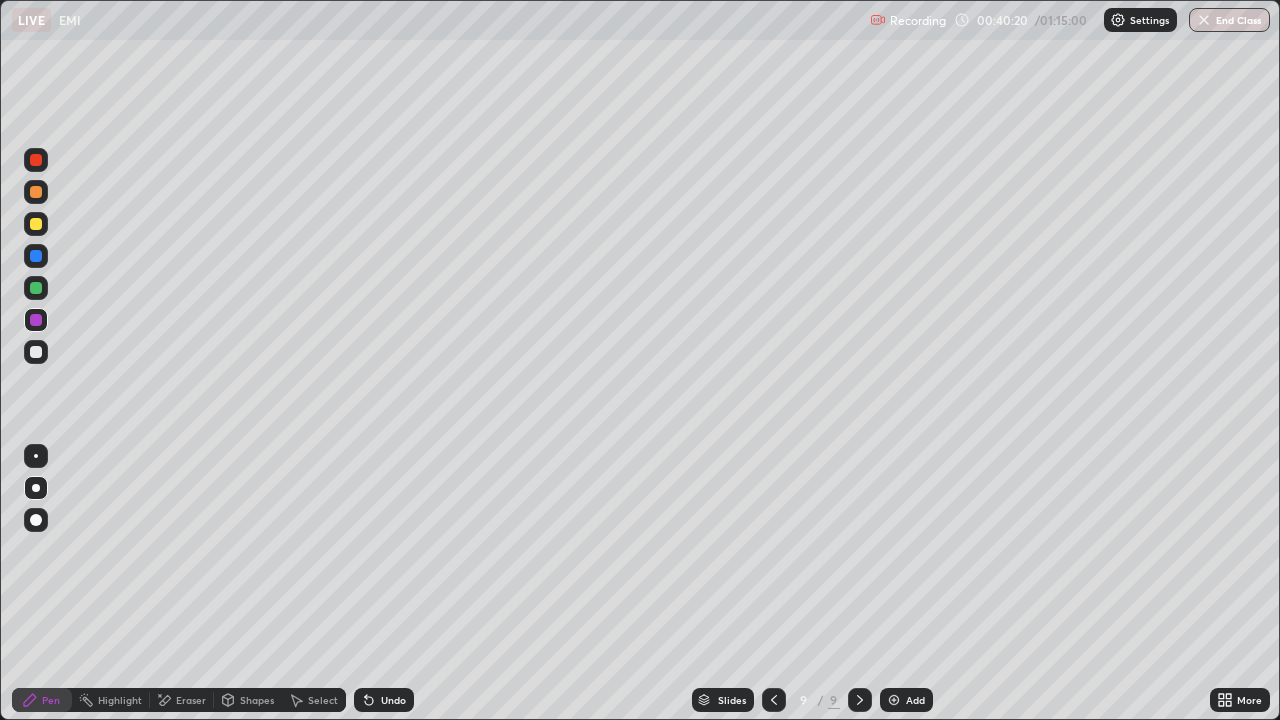 click at bounding box center (36, 288) 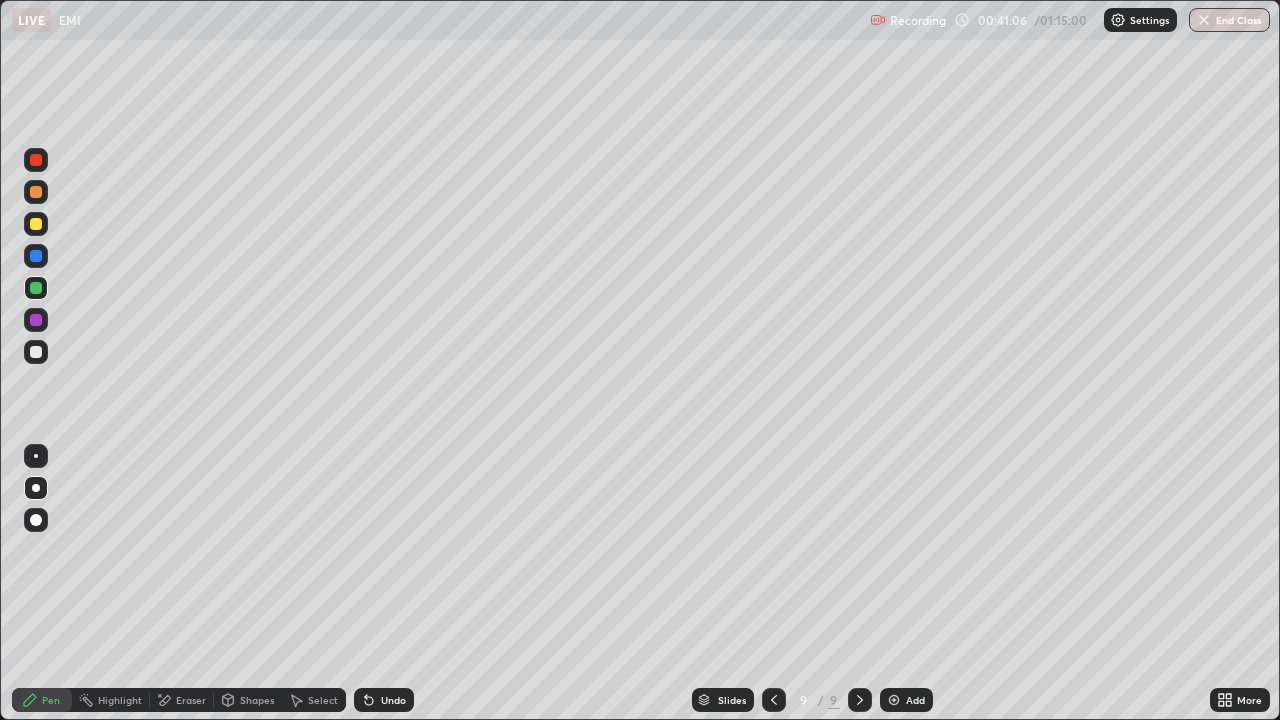 click 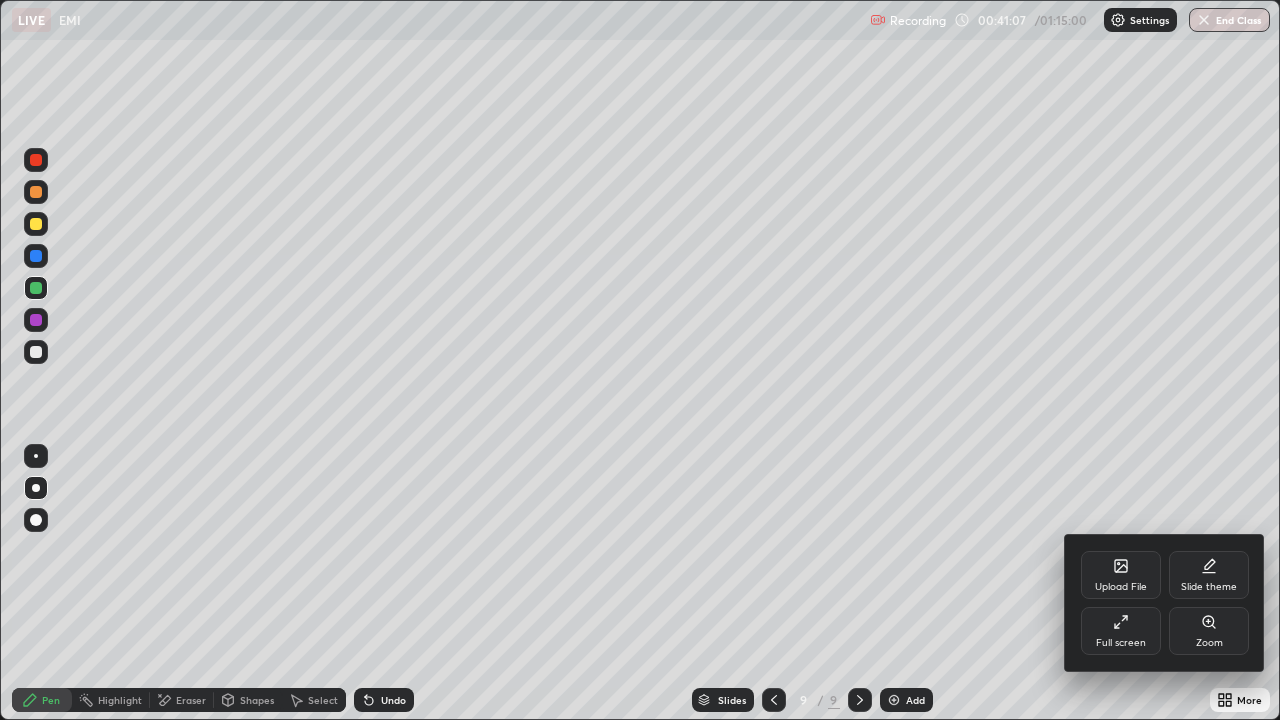 click on "Full screen" at bounding box center (1121, 631) 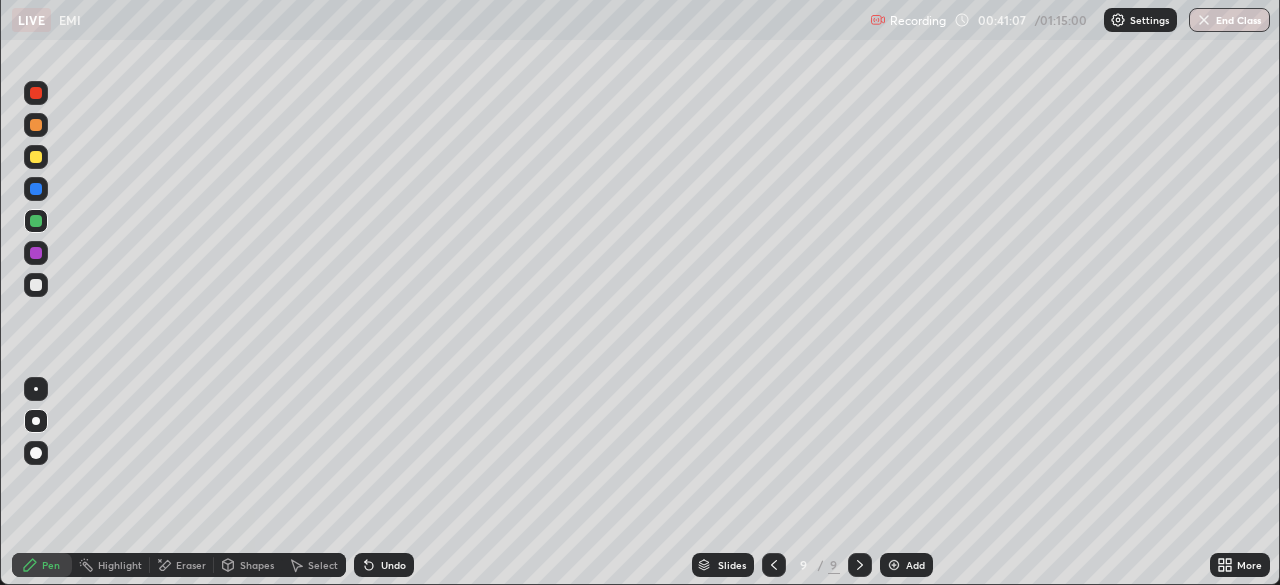 scroll, scrollTop: 585, scrollLeft: 1280, axis: both 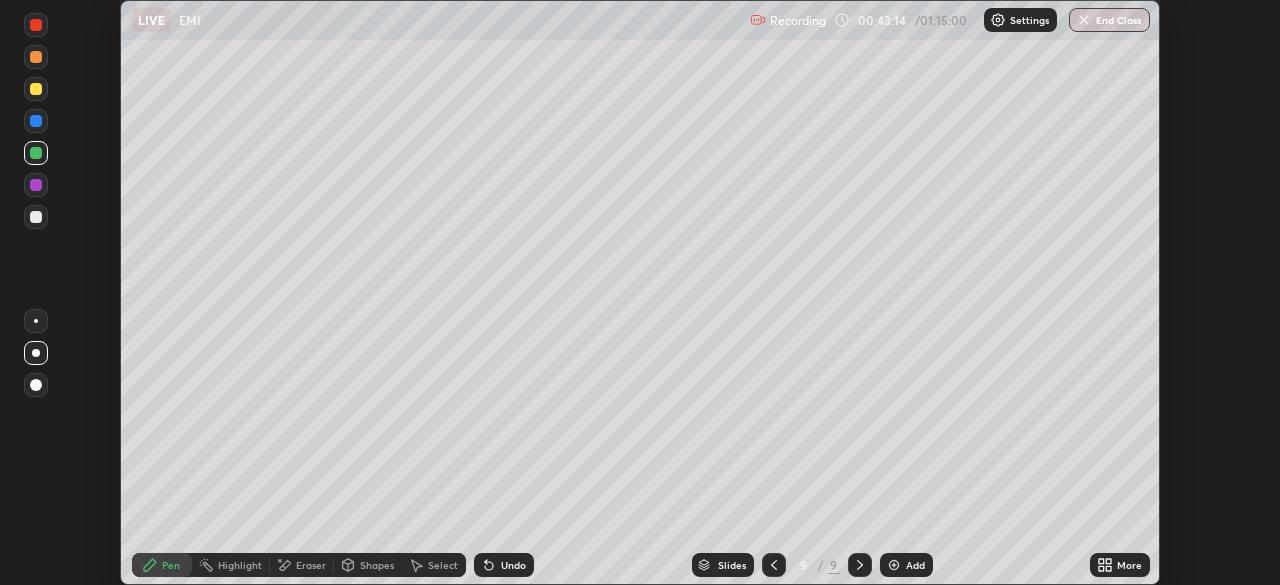 click at bounding box center [36, 185] 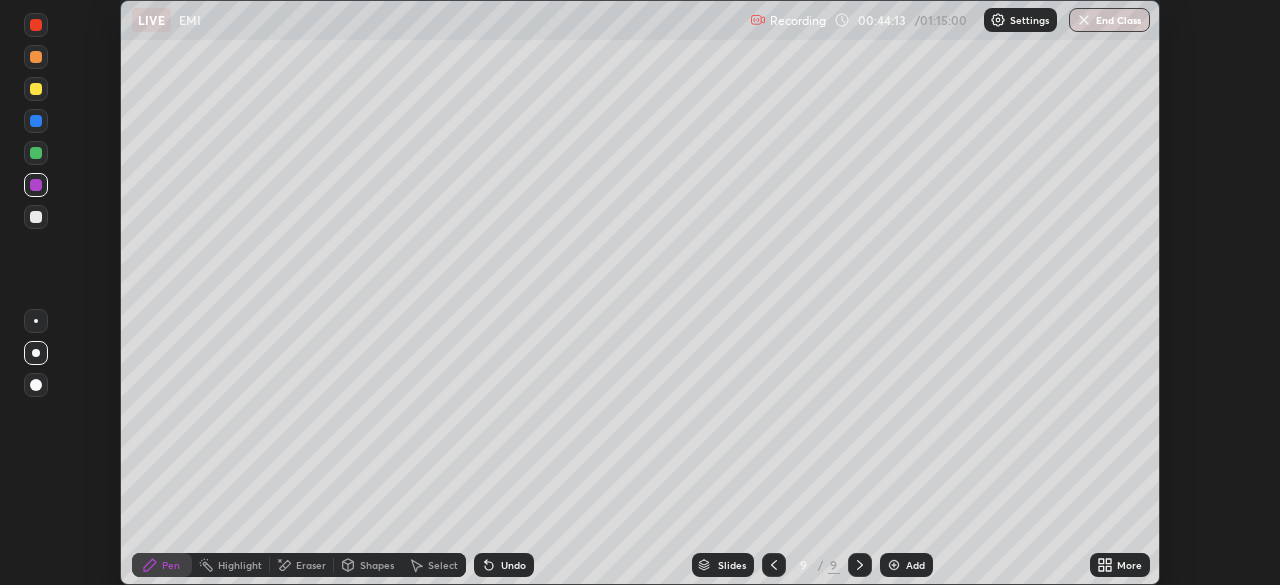 click at bounding box center (36, 217) 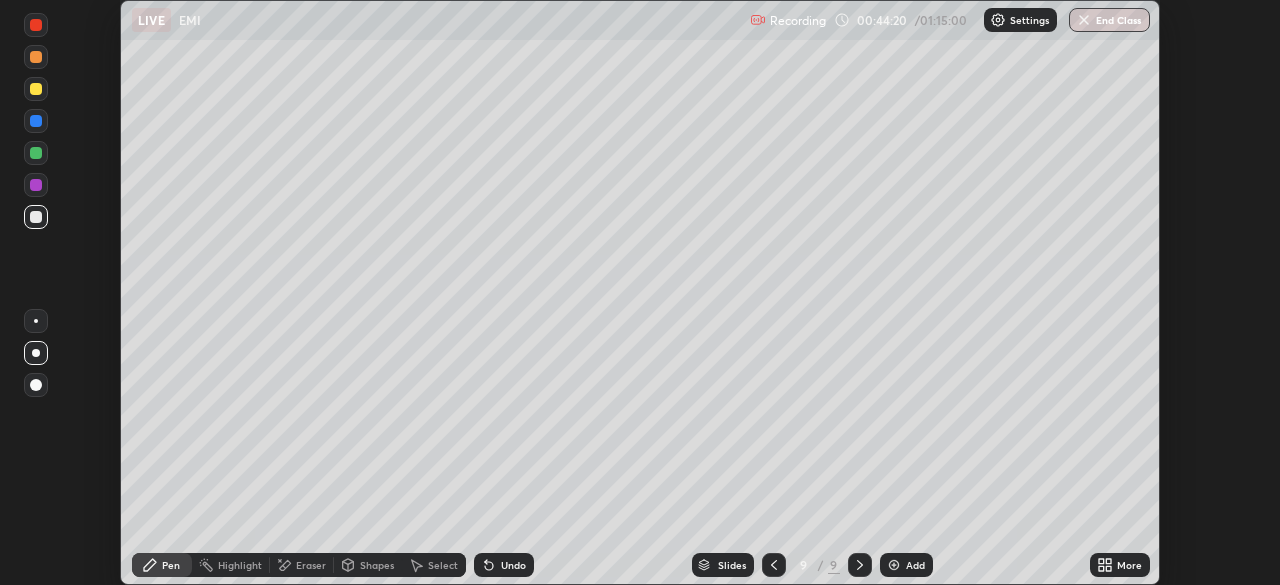 click at bounding box center (36, 153) 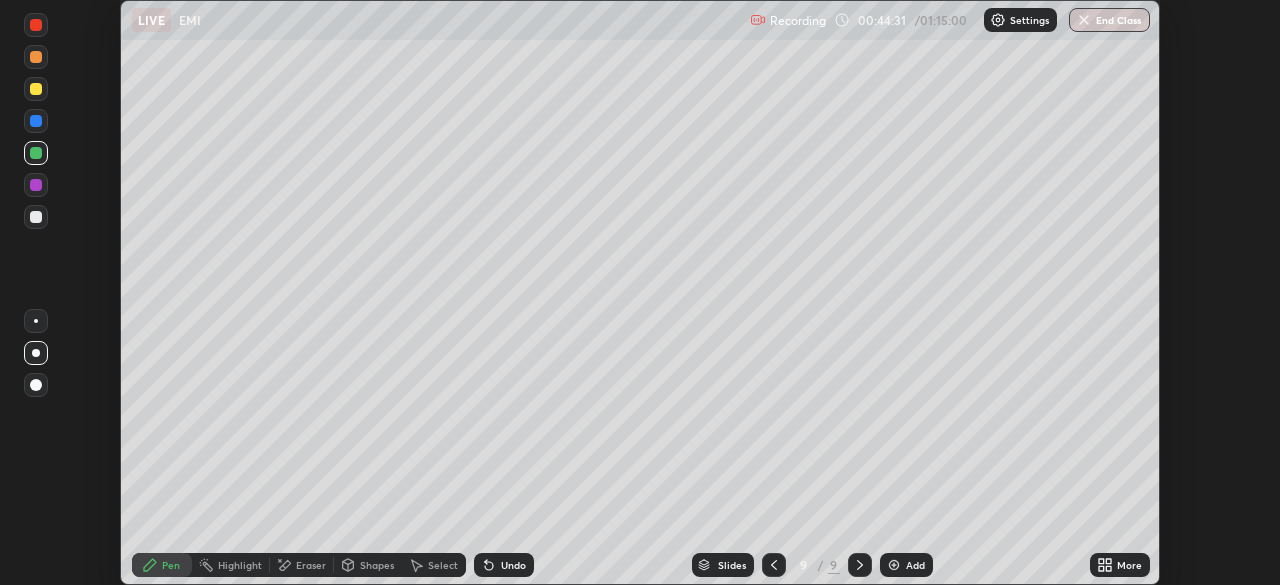 click at bounding box center (36, 321) 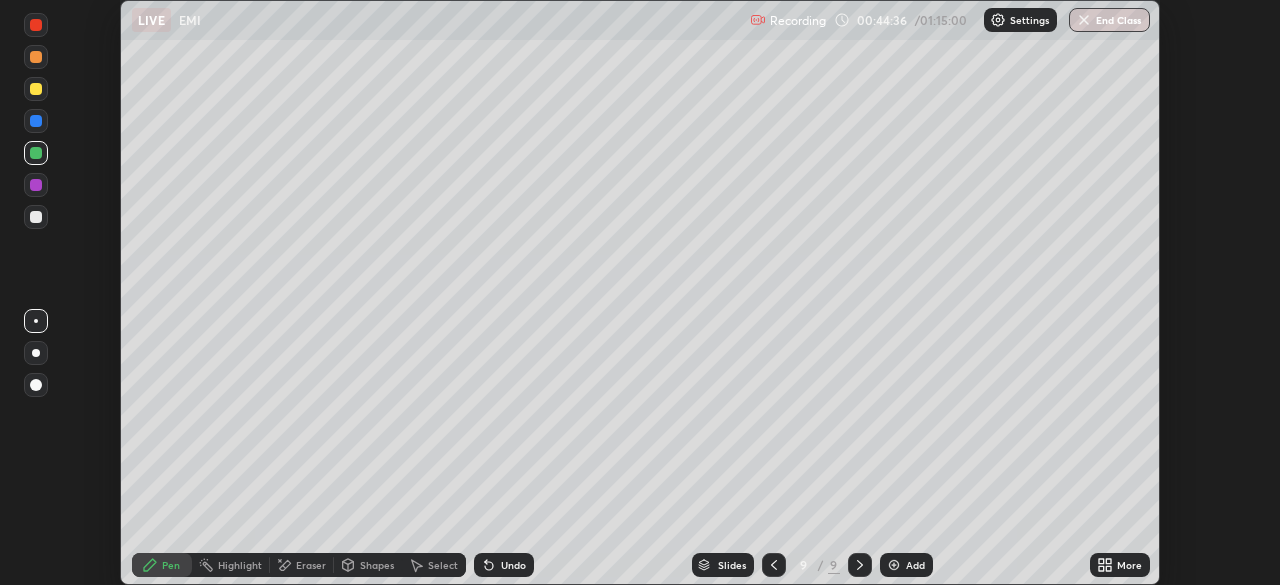 click 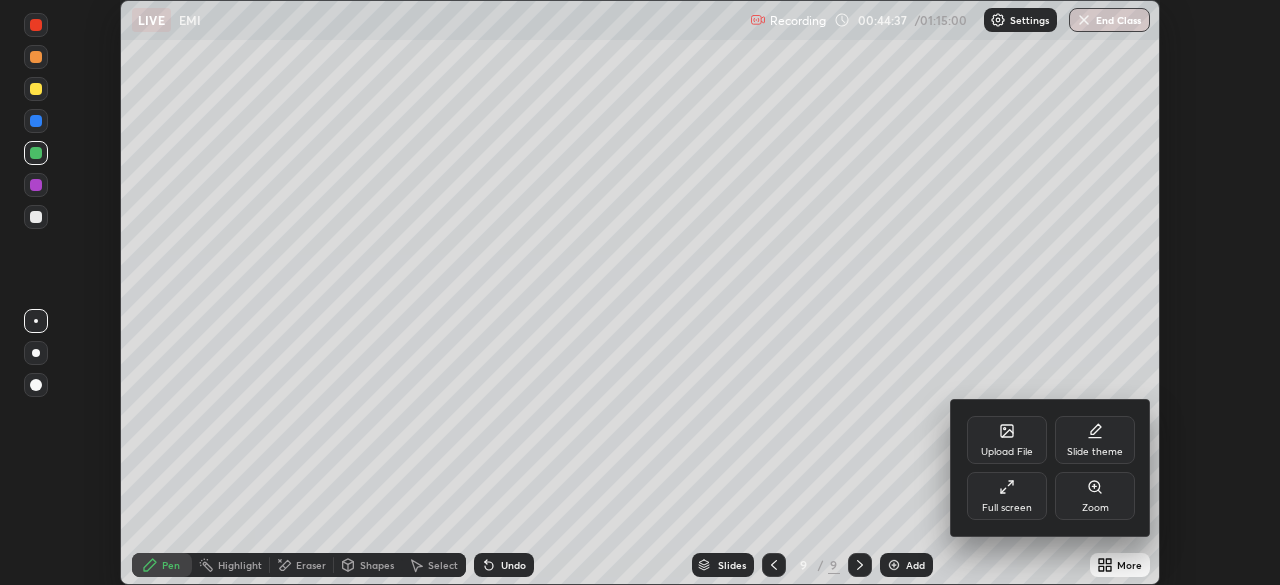 click on "Full screen" at bounding box center (1007, 496) 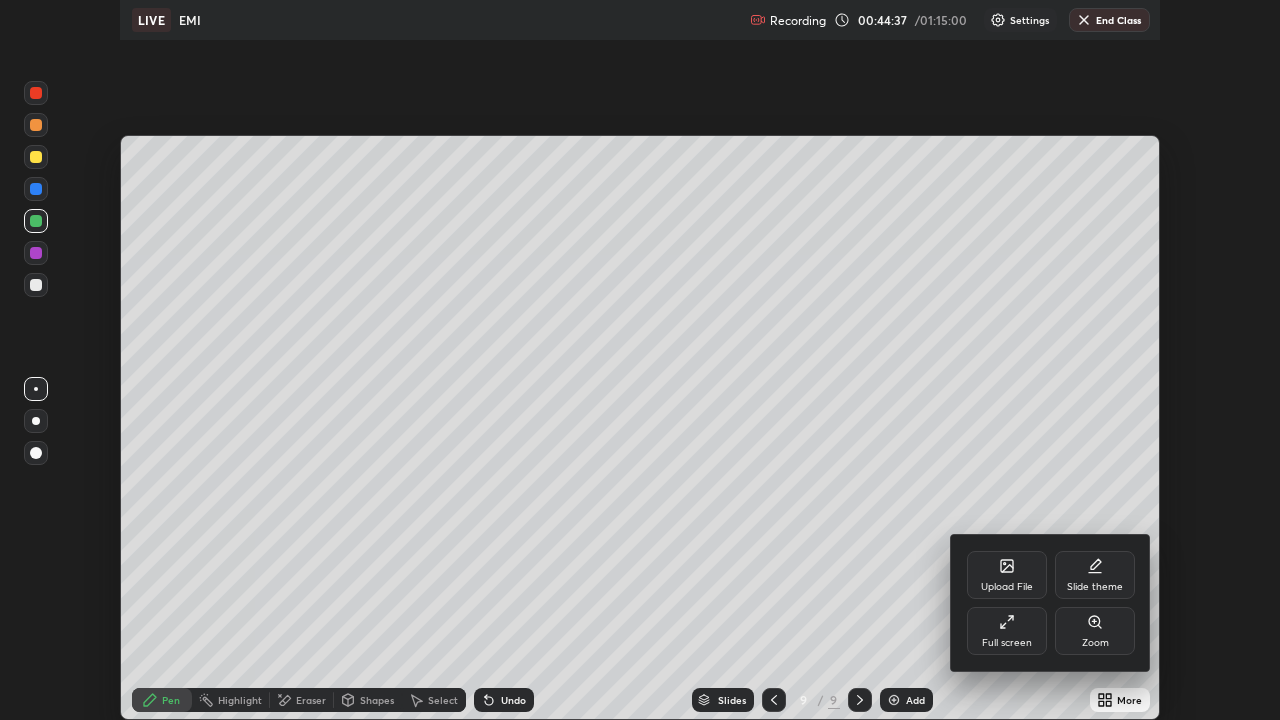 scroll, scrollTop: 99280, scrollLeft: 98720, axis: both 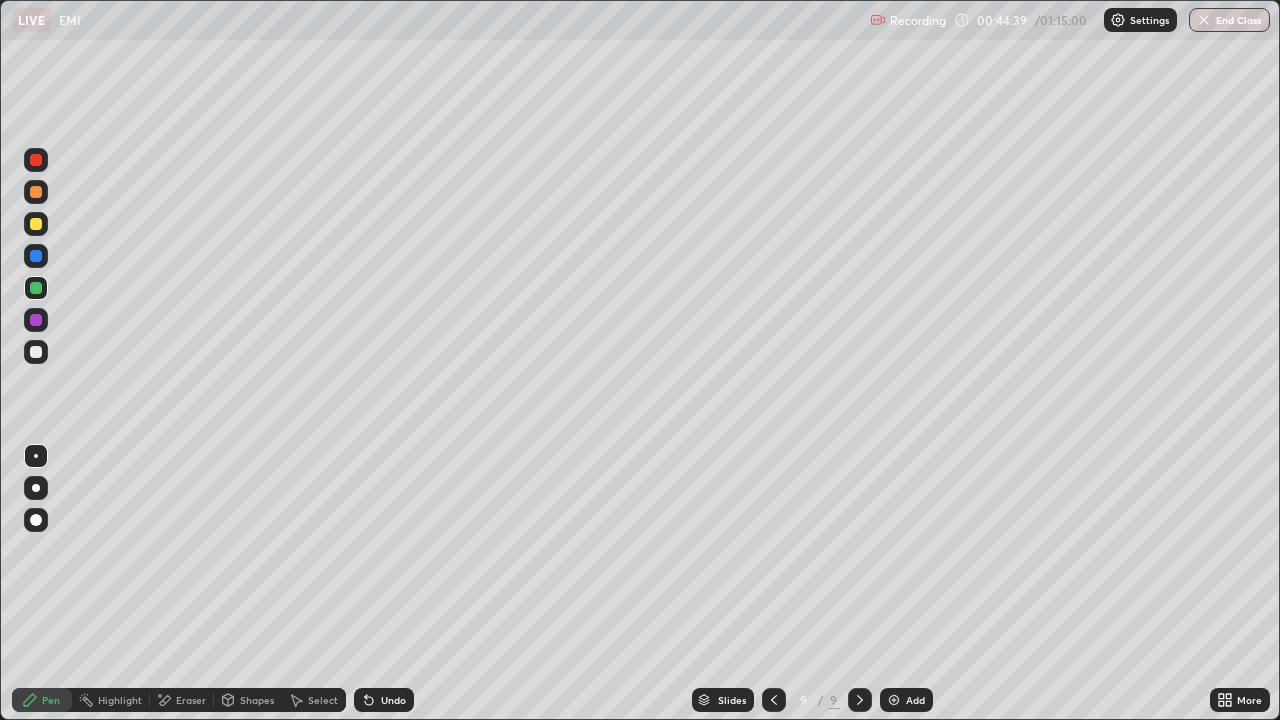 click at bounding box center [36, 352] 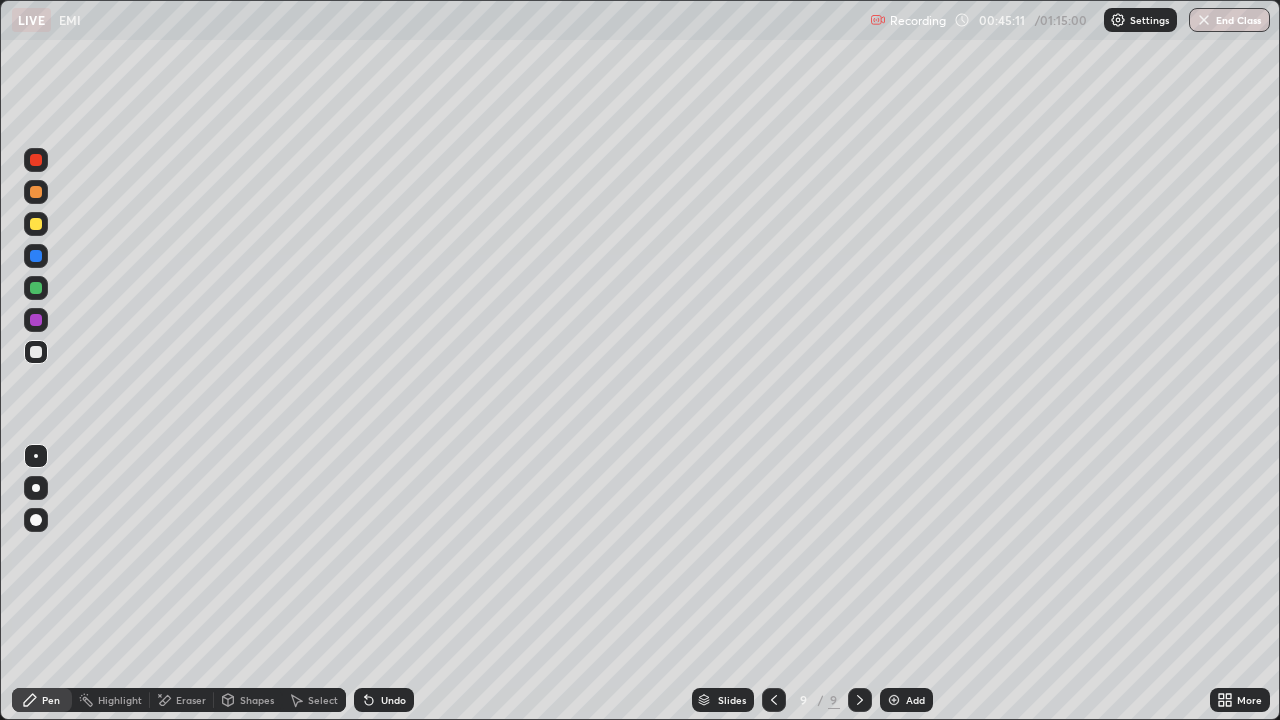 click at bounding box center [36, 352] 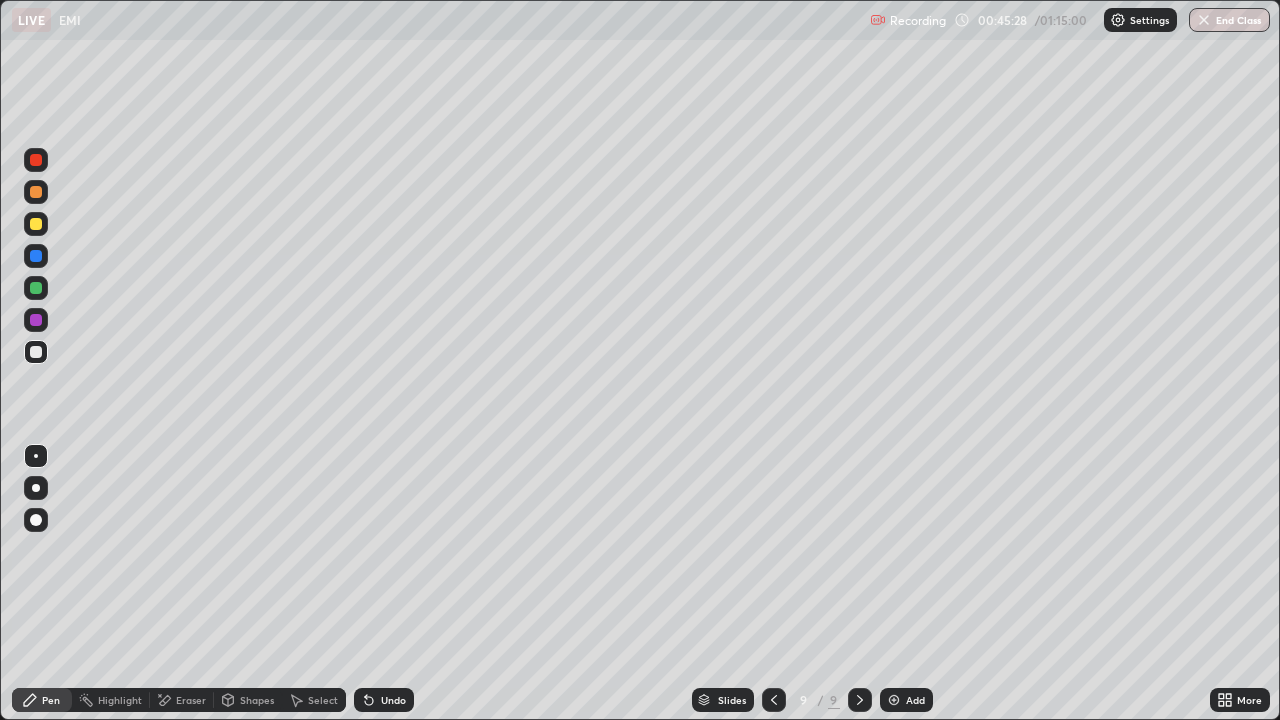 click 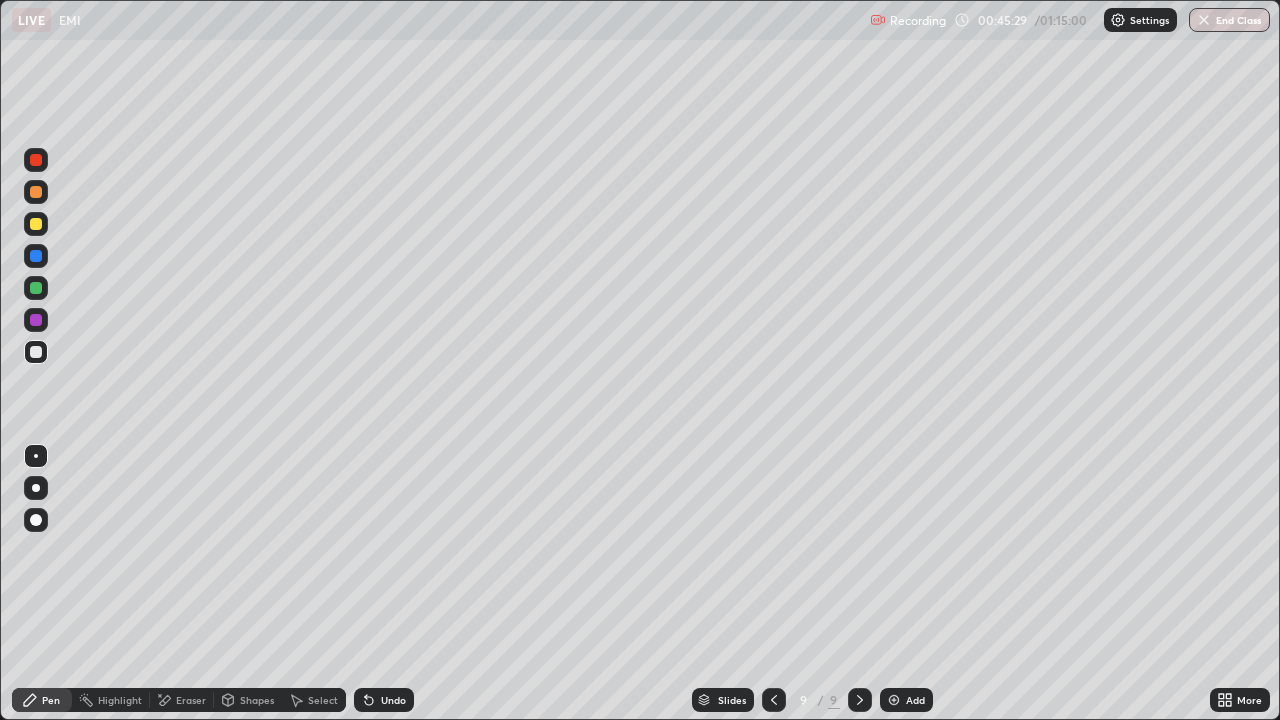 click 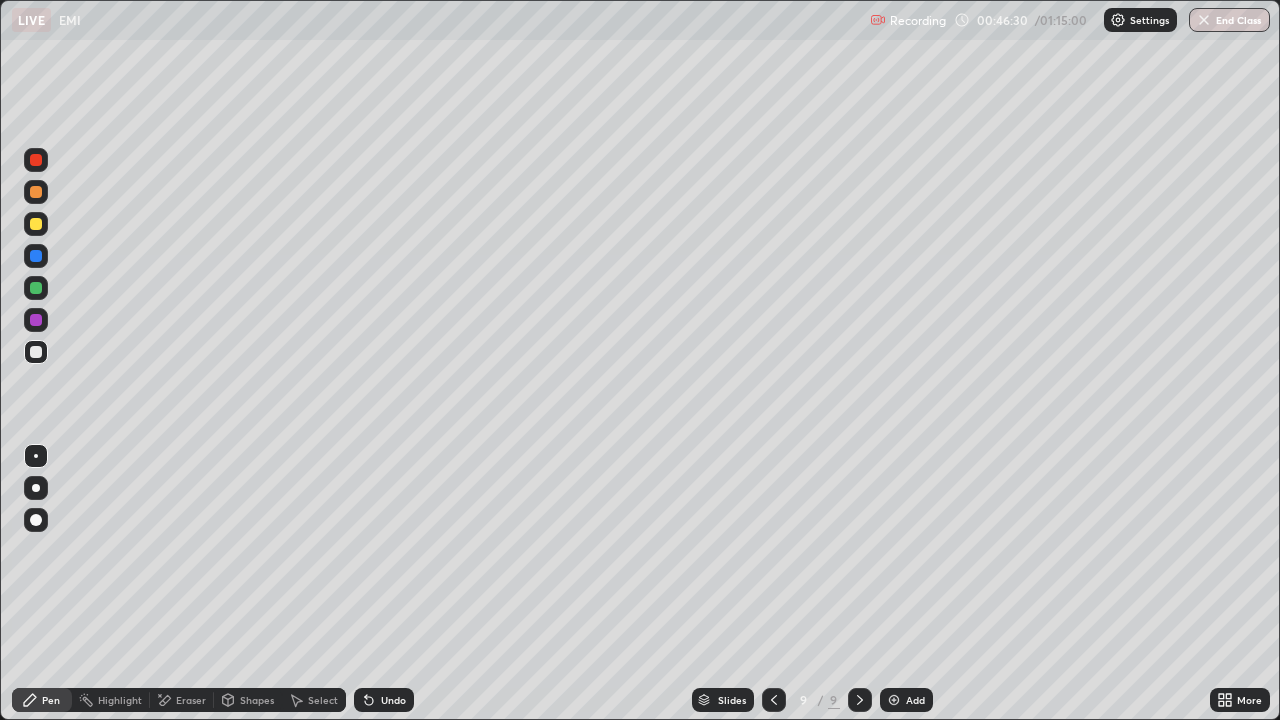 click at bounding box center (36, 224) 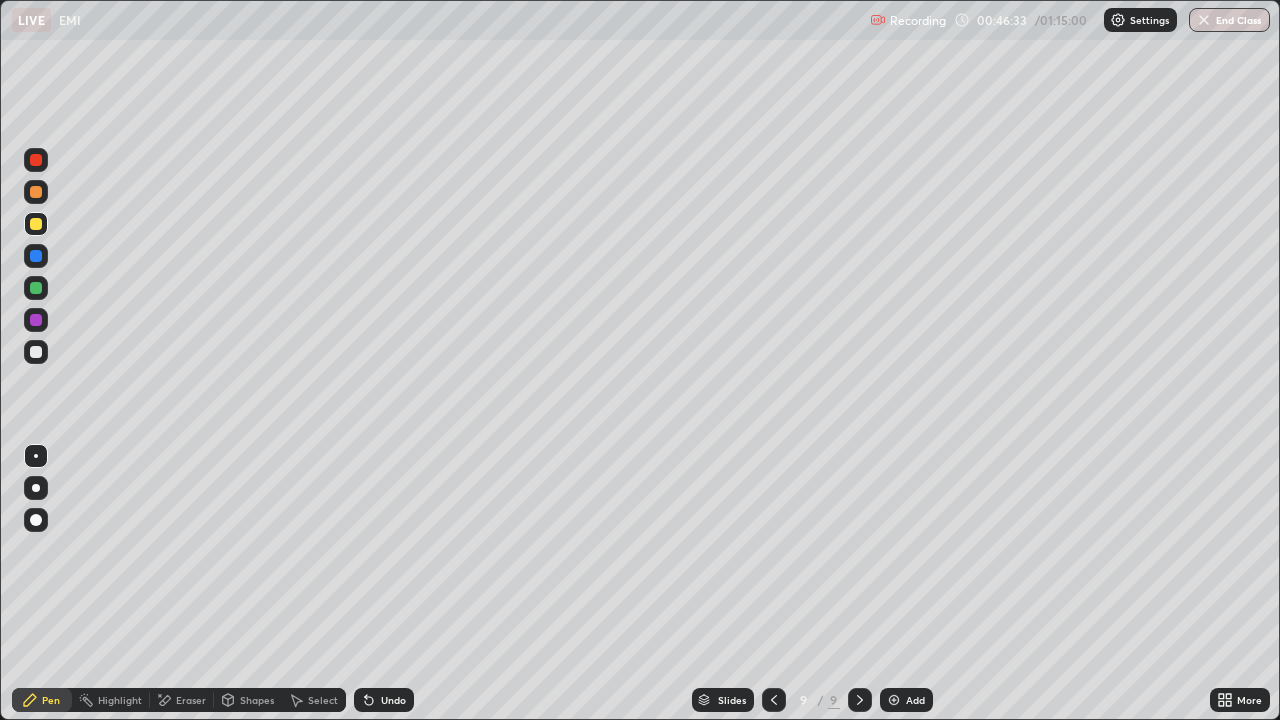 click on "Add" at bounding box center (906, 700) 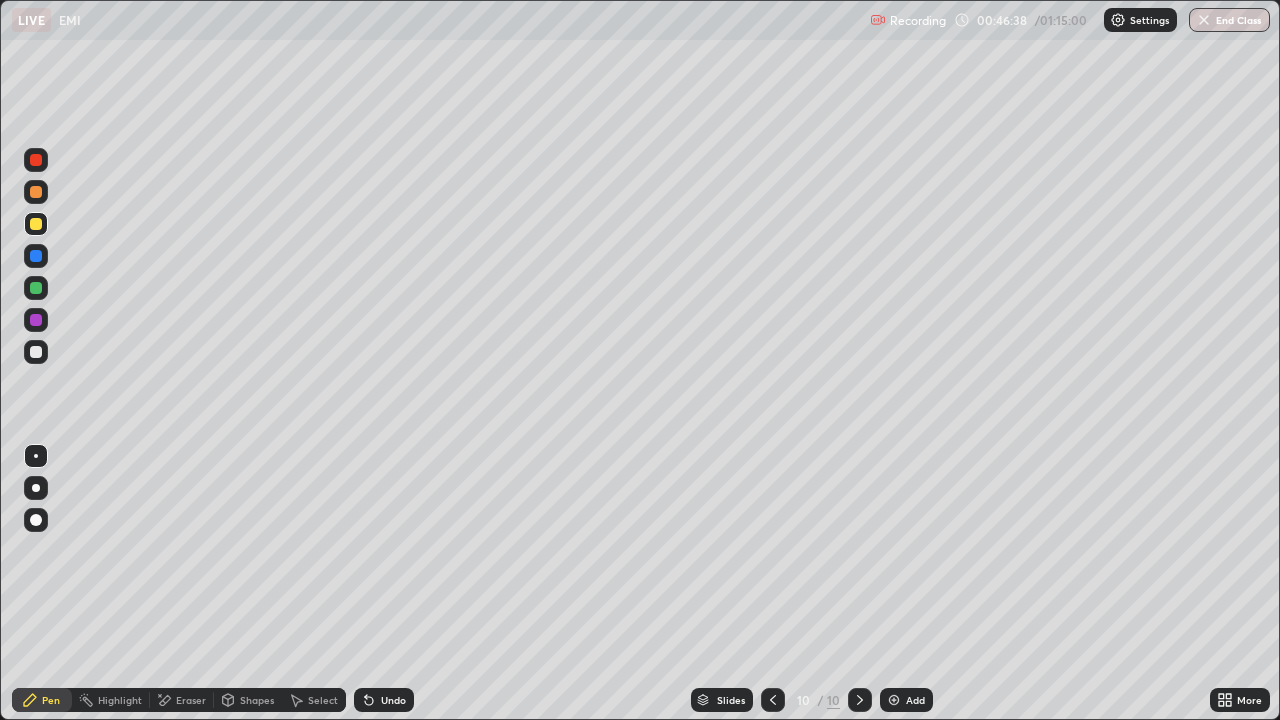 click on "Undo" at bounding box center (384, 700) 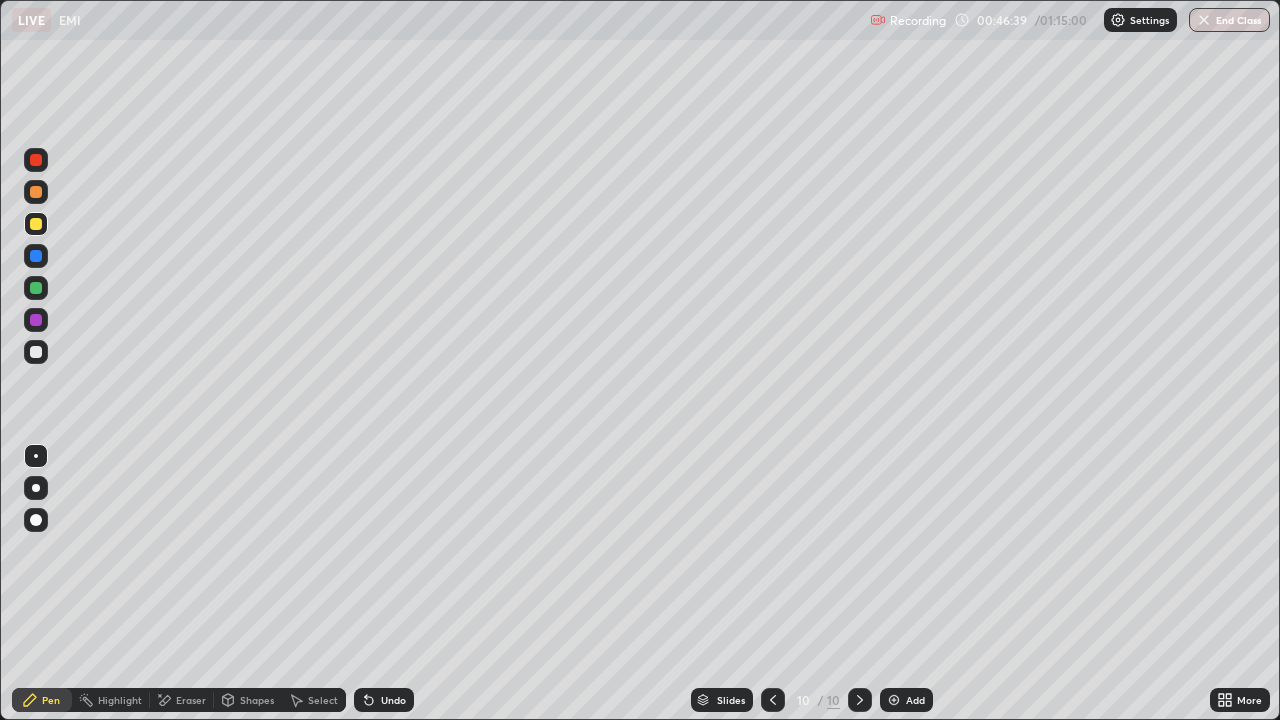 click on "Undo" at bounding box center (393, 700) 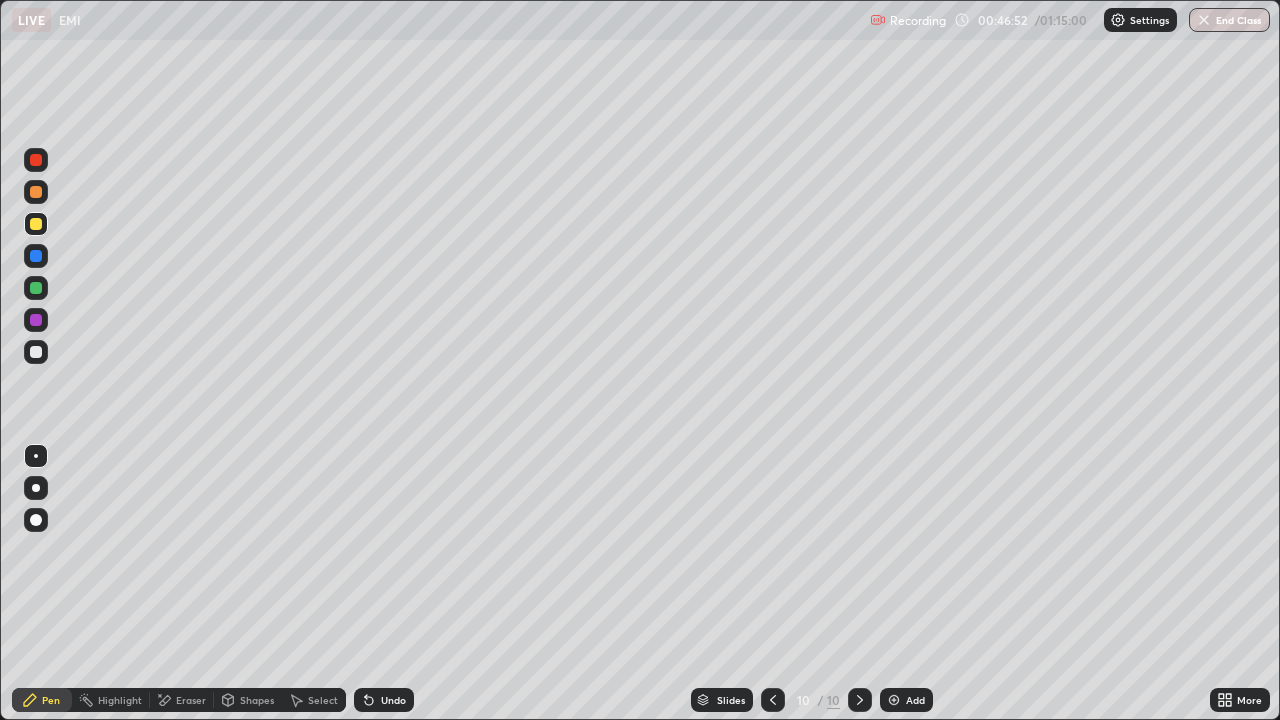 click on "End Class" at bounding box center (1229, 20) 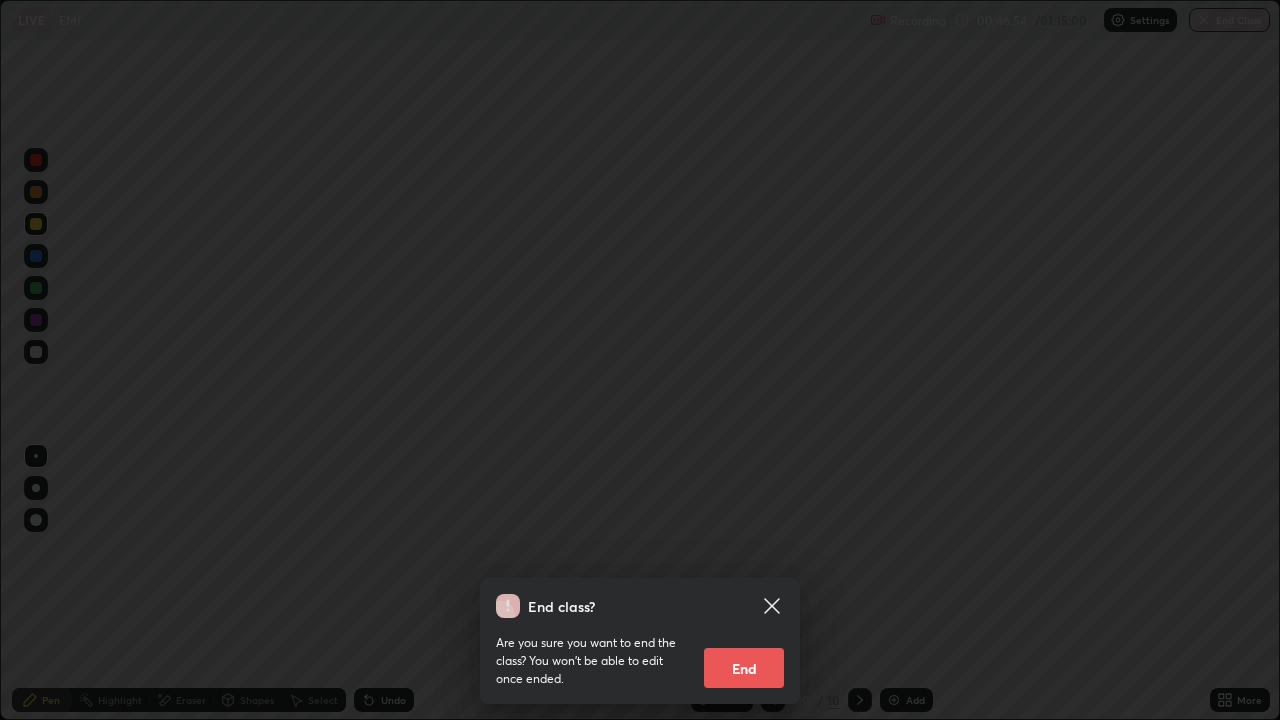 click on "End" at bounding box center [744, 668] 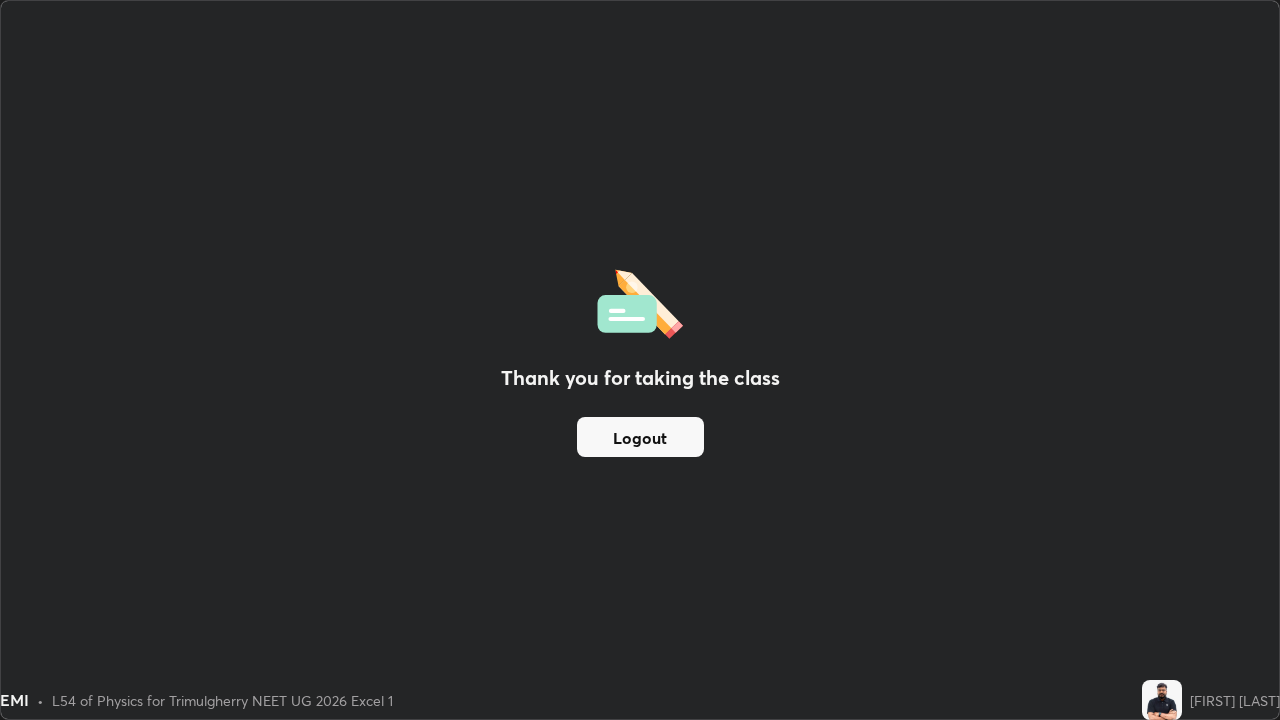 click on "Logout" at bounding box center (640, 437) 